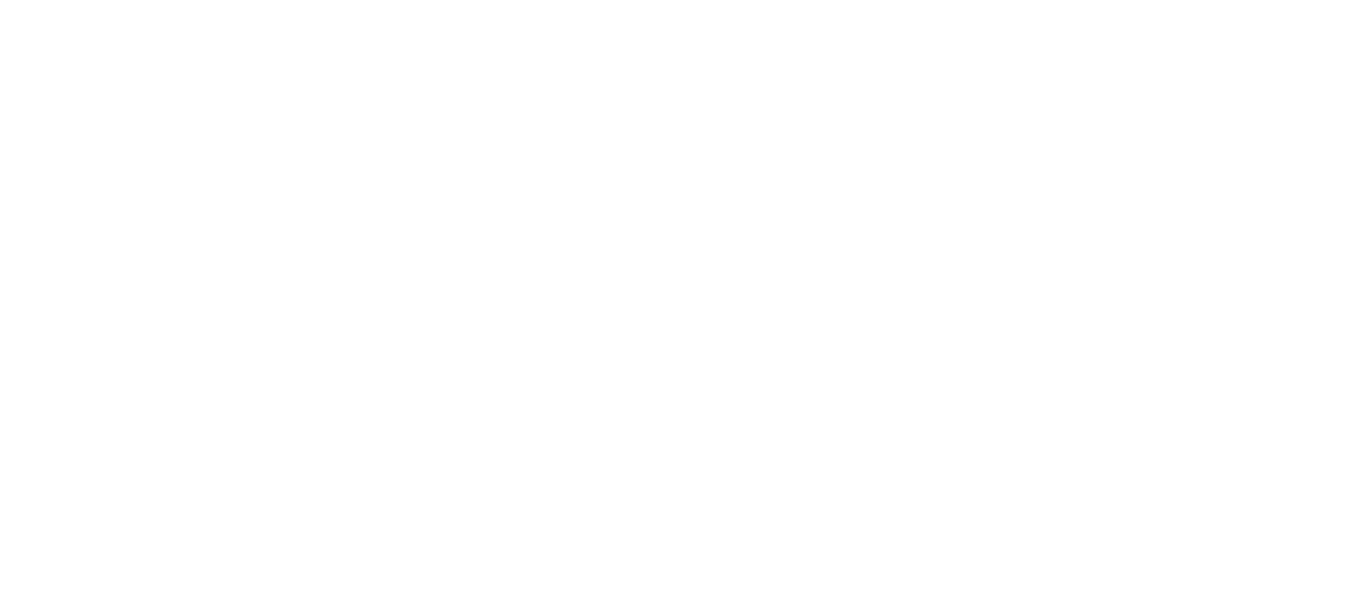 scroll, scrollTop: 0, scrollLeft: 0, axis: both 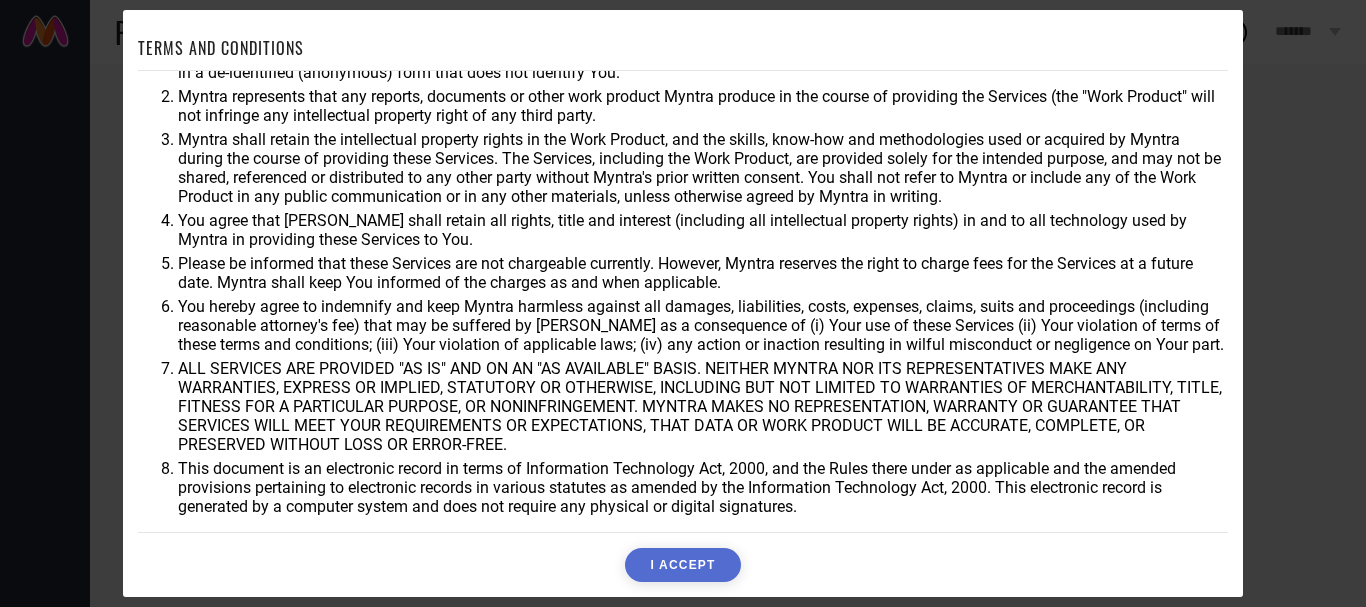 click on "I ACCEPT" at bounding box center [682, 565] 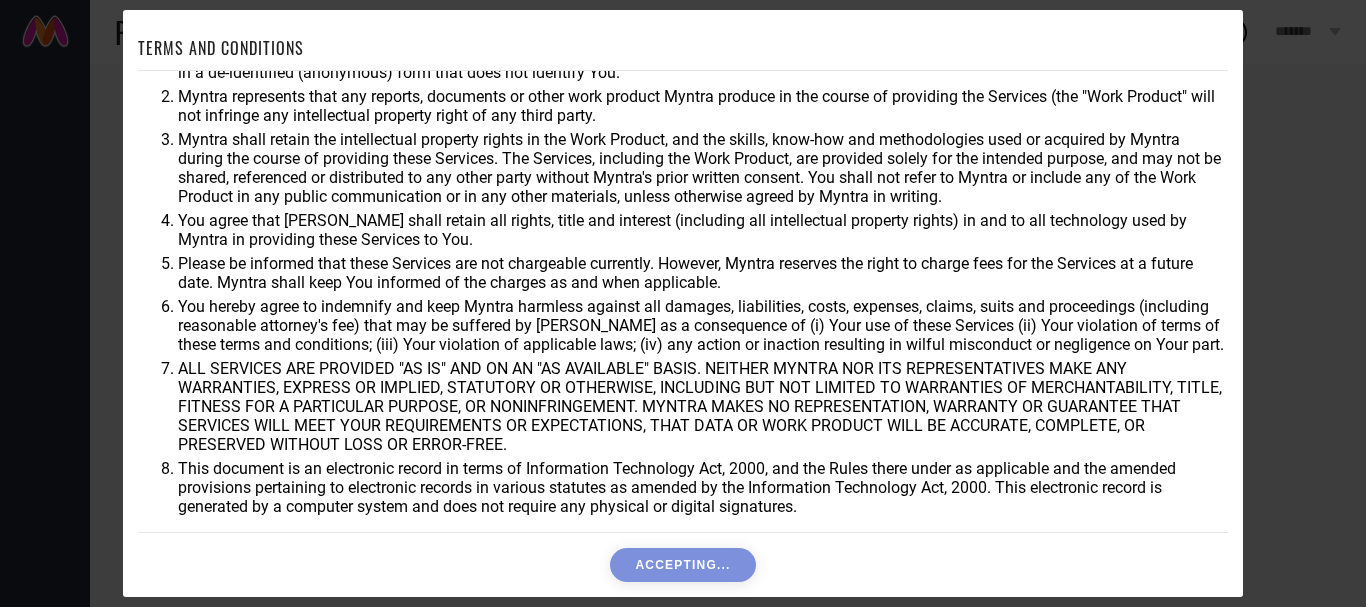 scroll, scrollTop: 0, scrollLeft: 0, axis: both 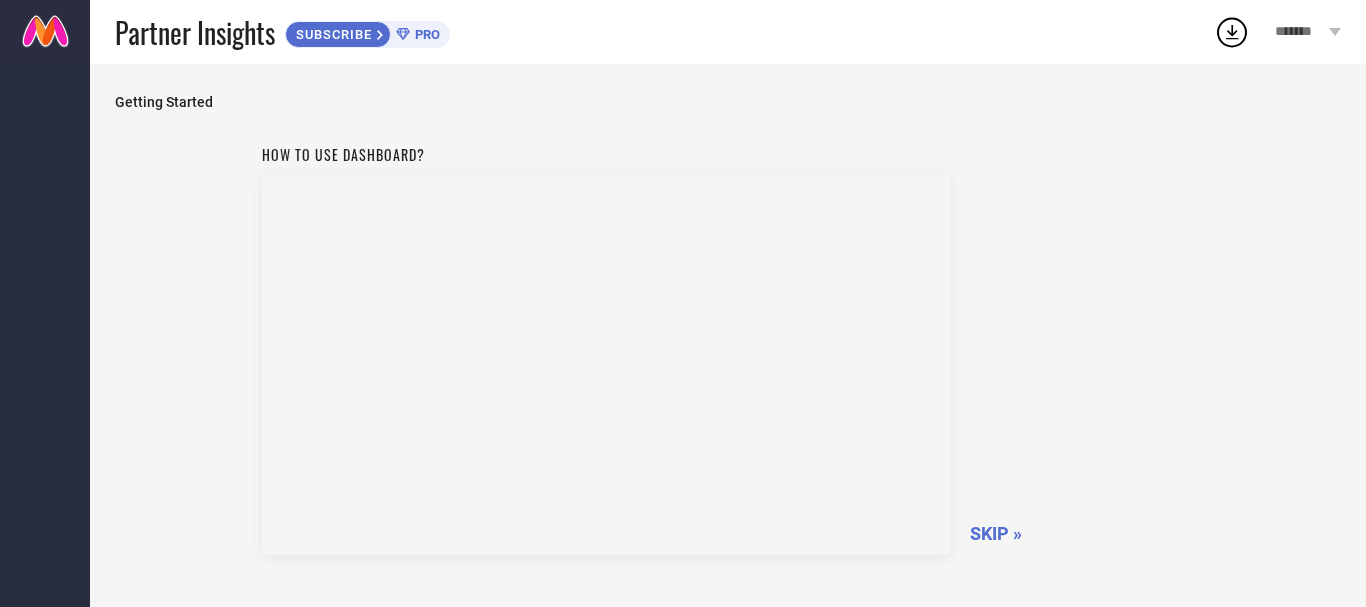 click 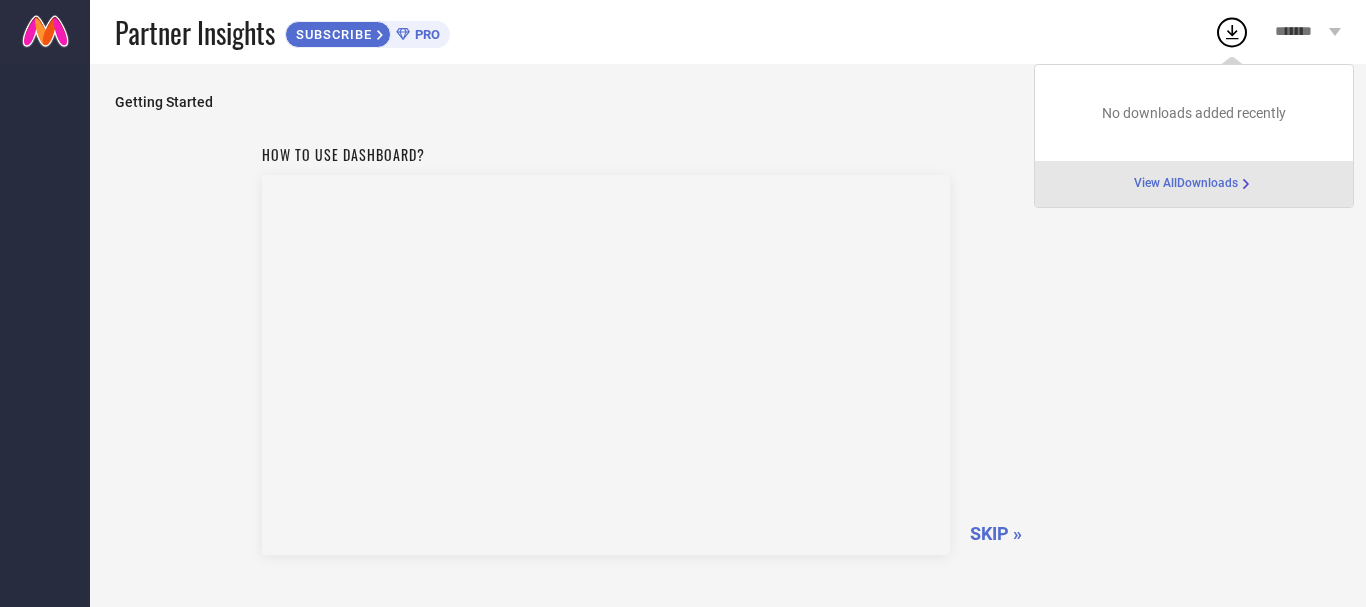 click on "How to use dashboard? SKIP »" at bounding box center [728, 347] 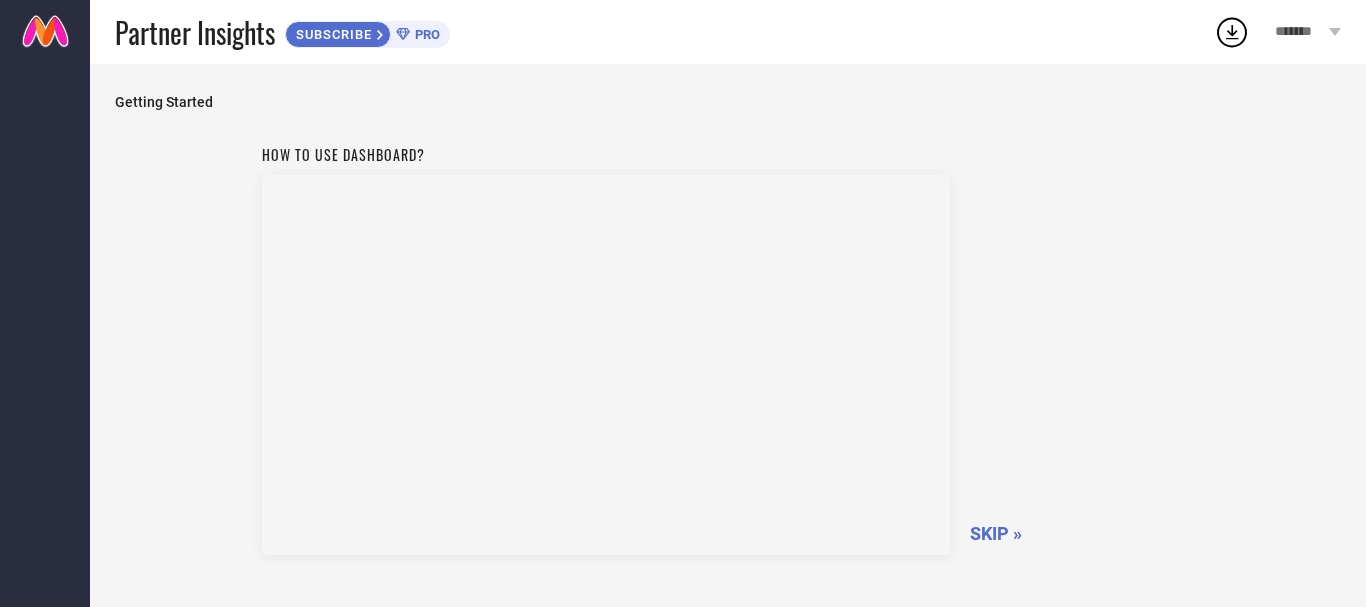 click on "SKIP »" at bounding box center [996, 533] 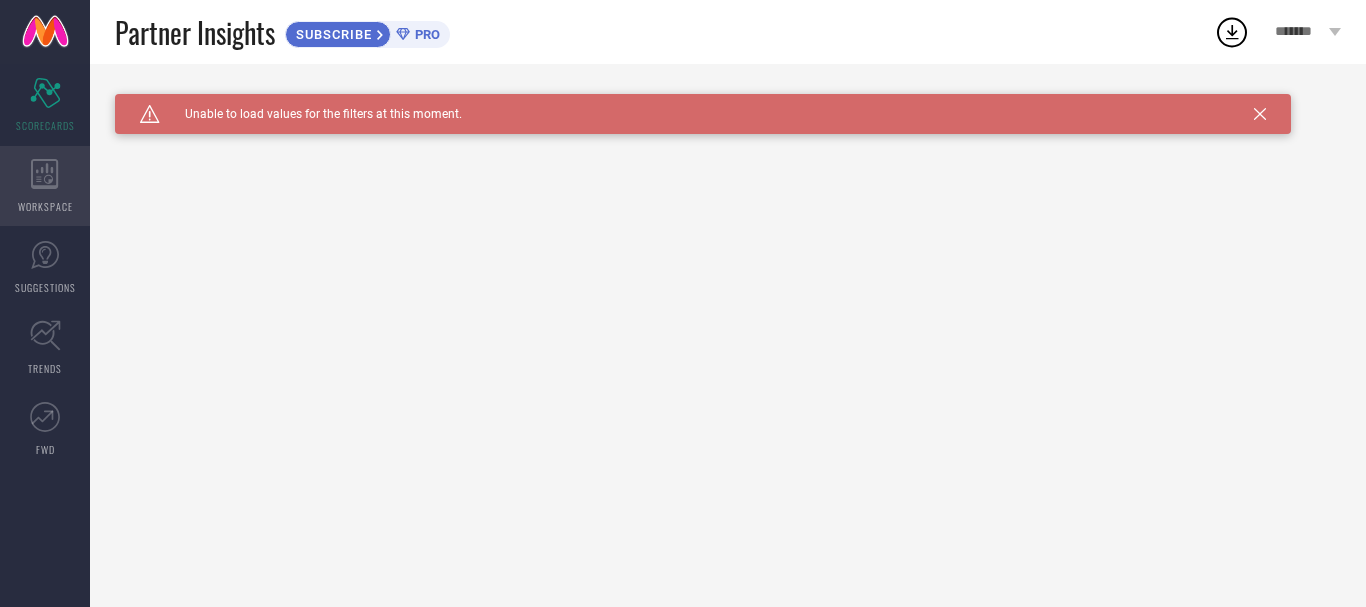 click 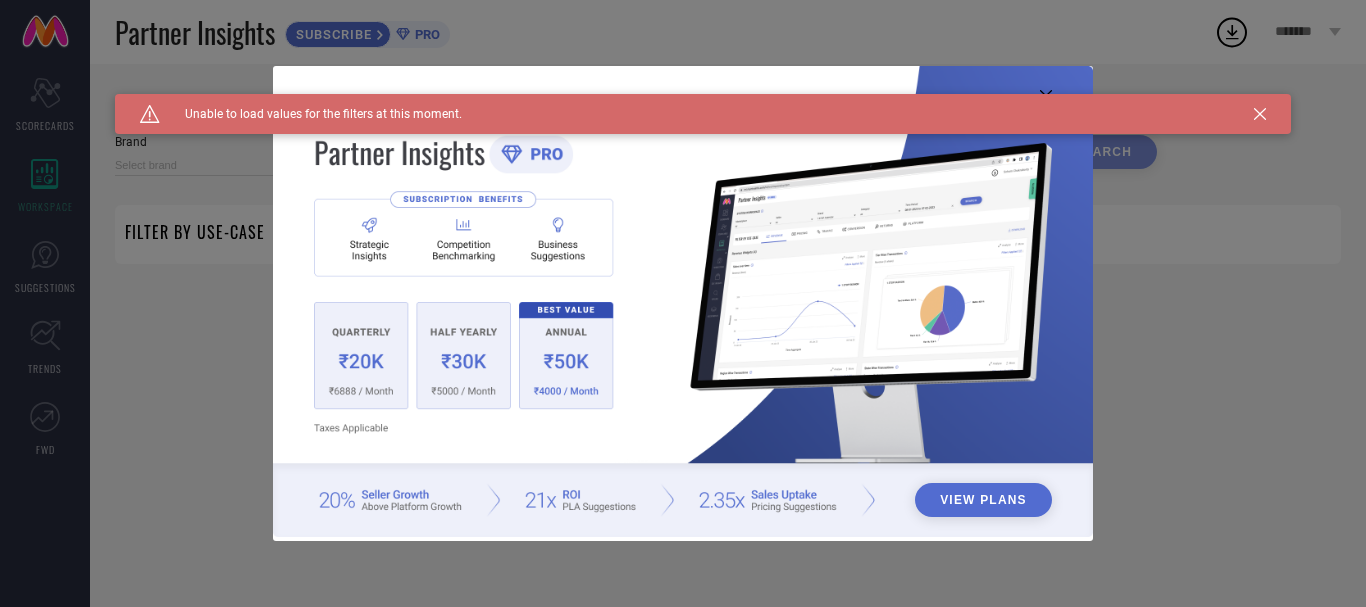 click 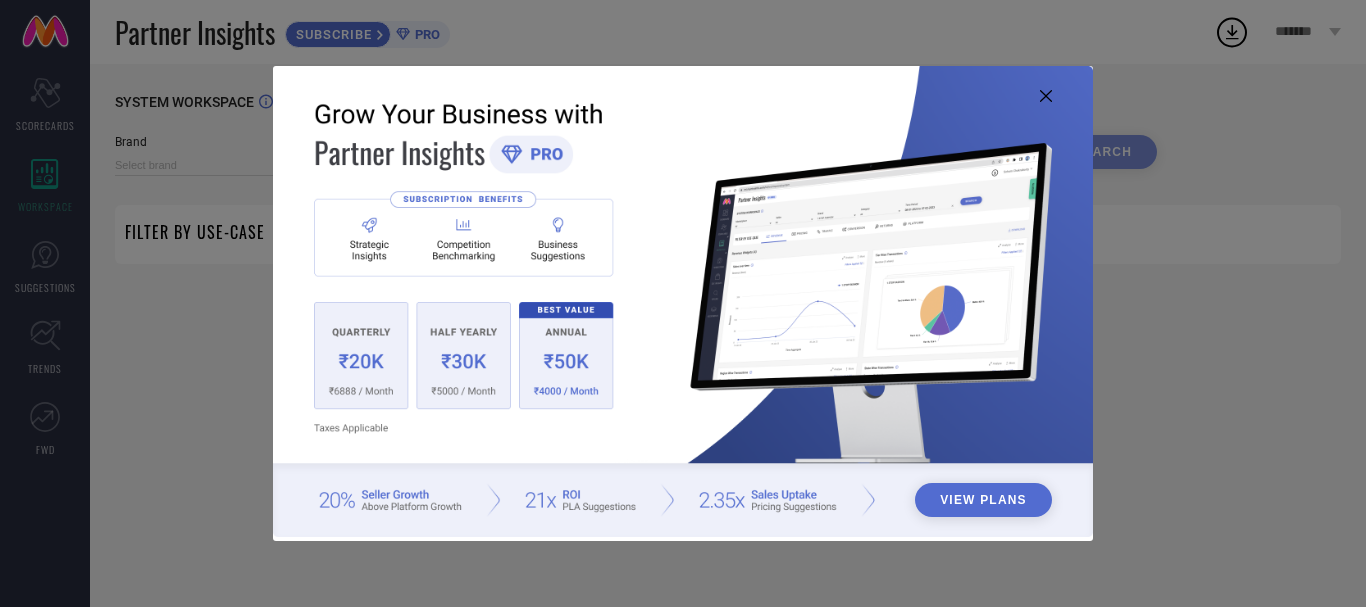 click 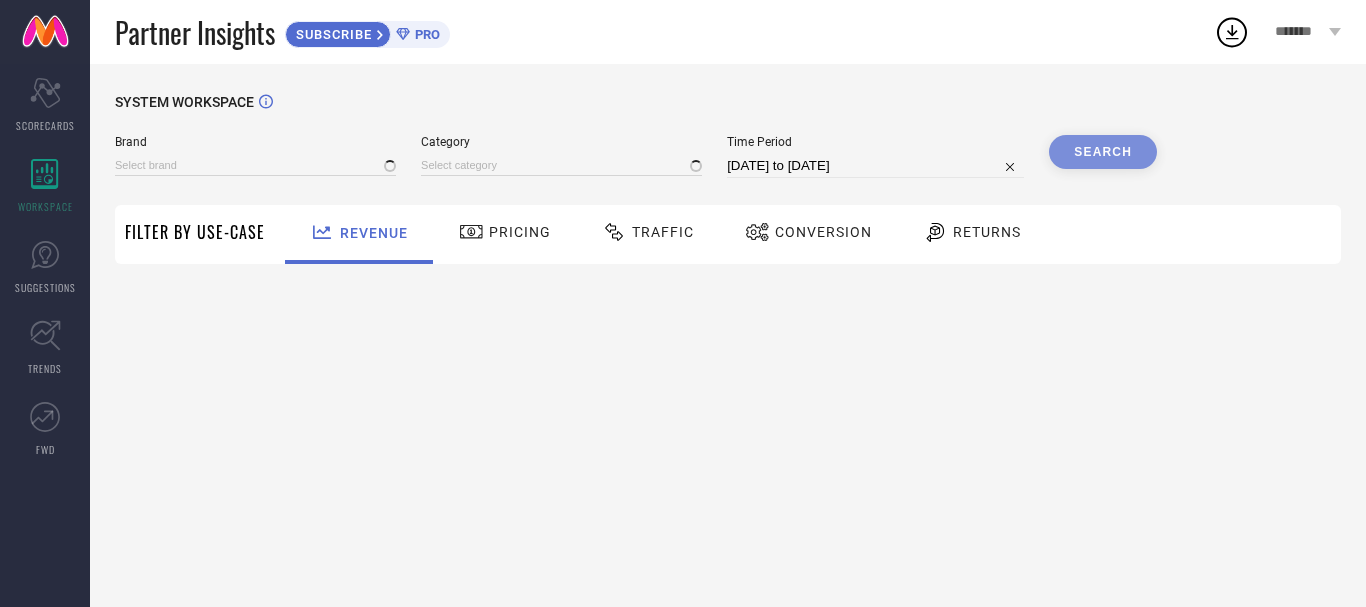 type on "1 STOP FASHION" 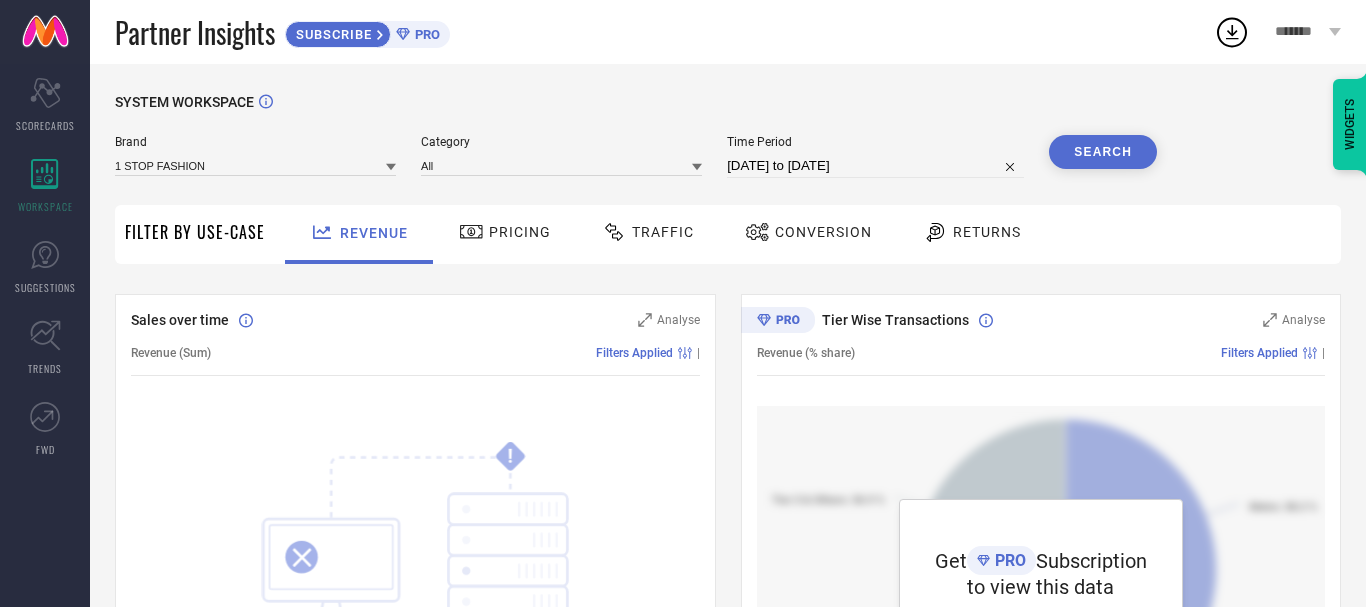 click on "Traffic" at bounding box center (663, 232) 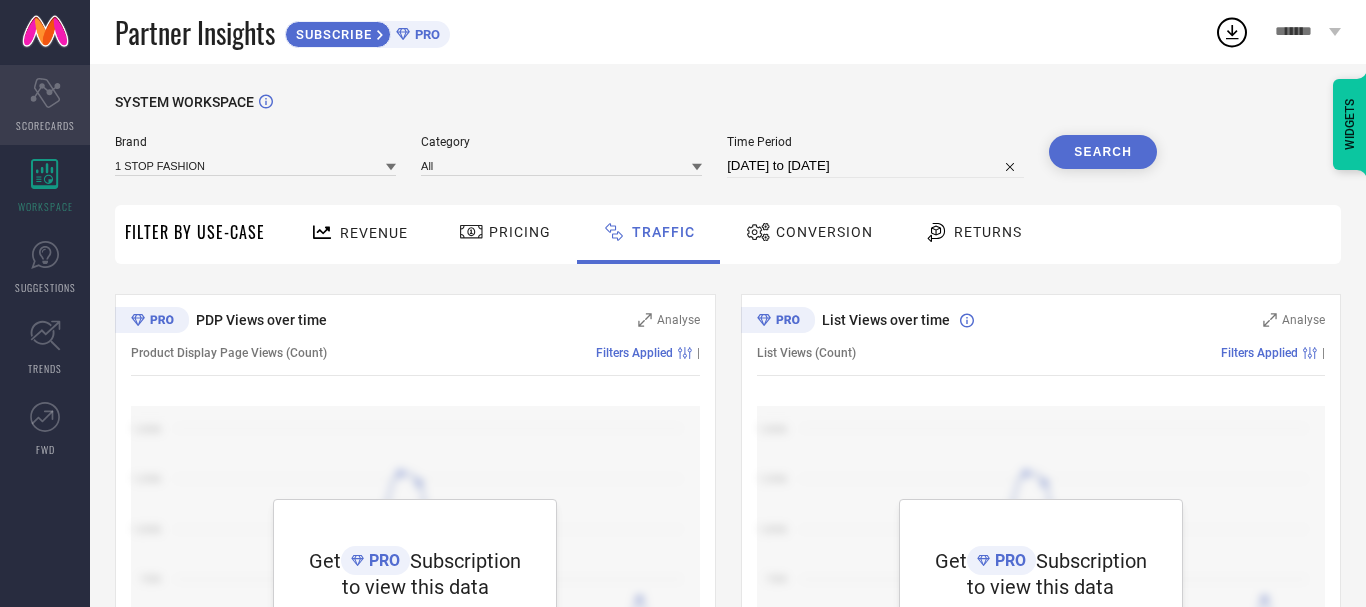 click on "Scorecard" 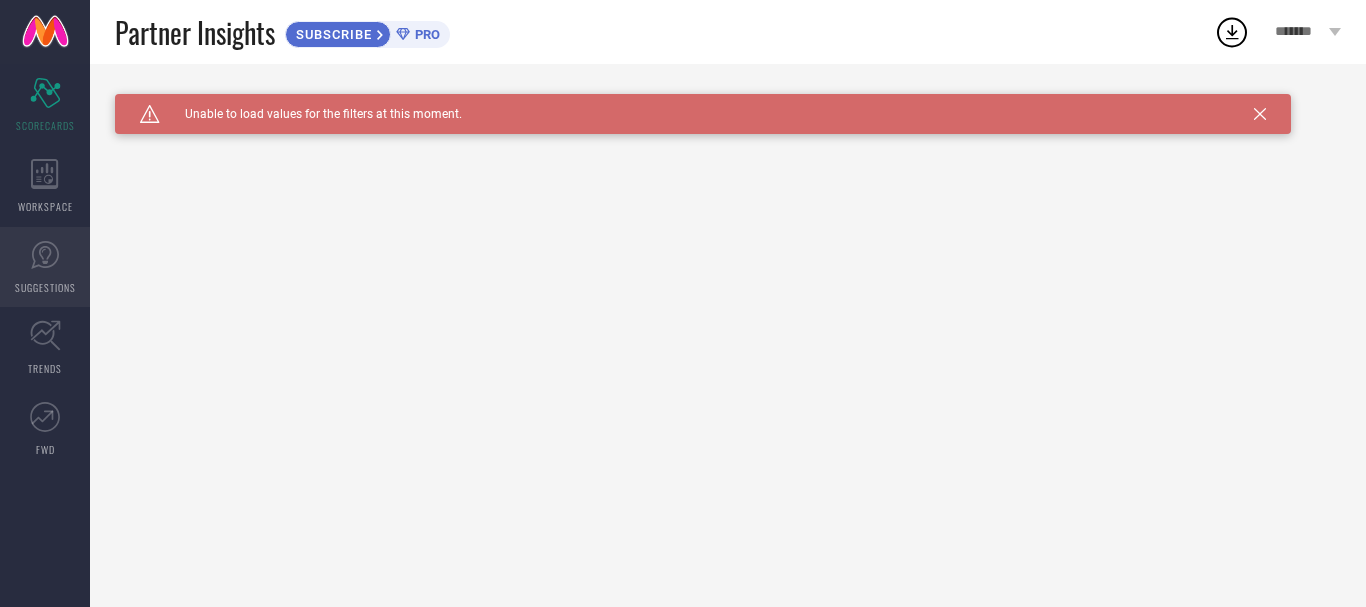 click 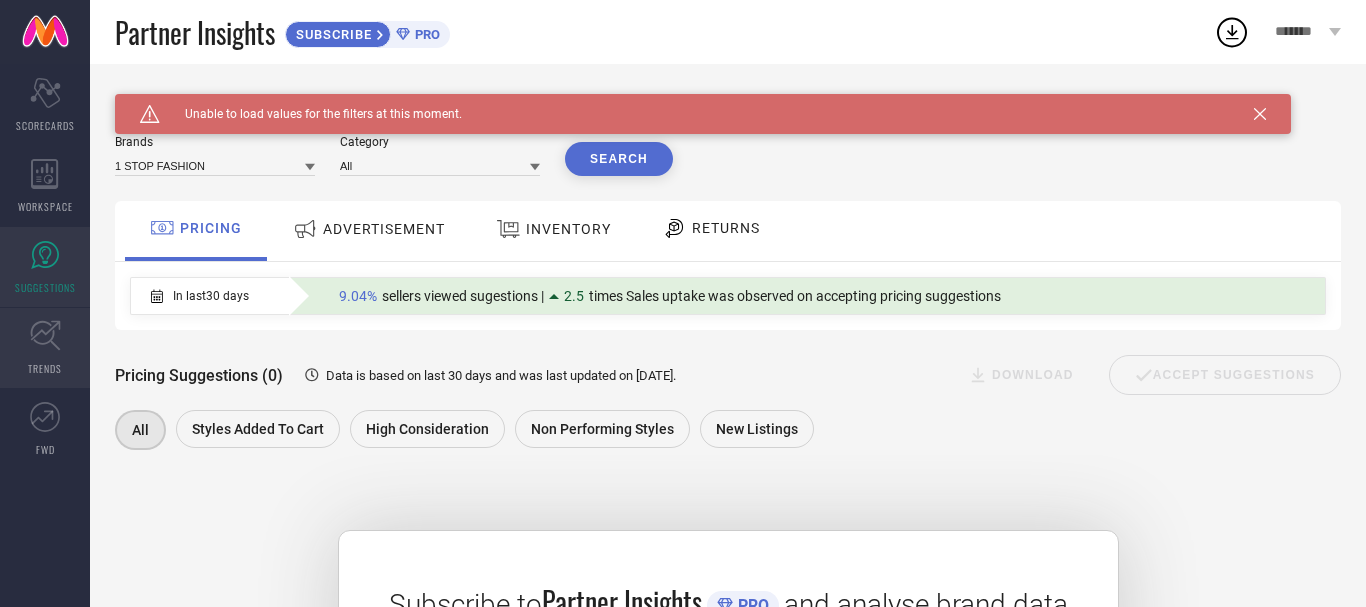 click 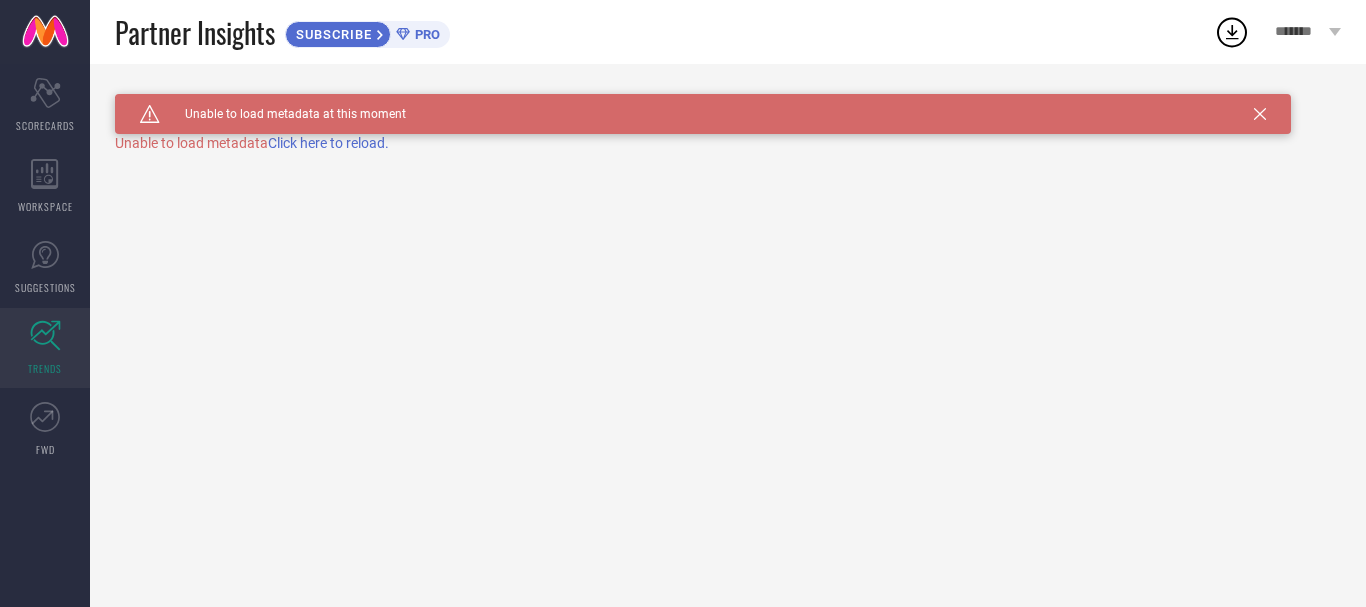 click on "Click here to reload." at bounding box center [328, 143] 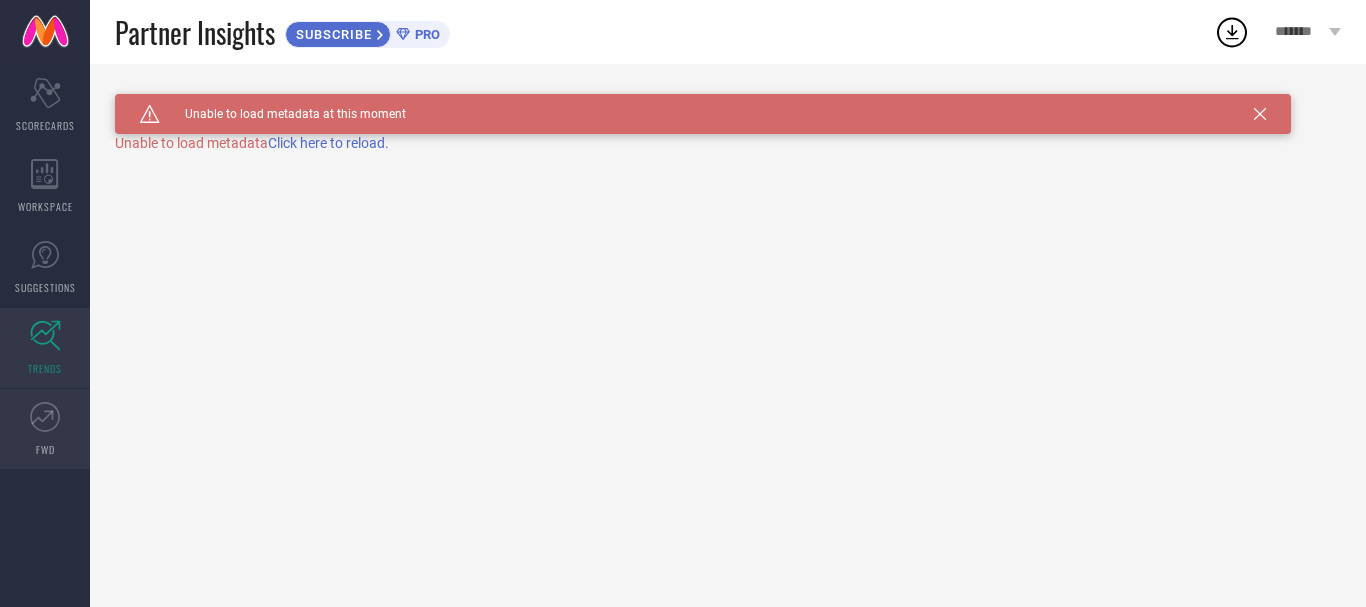 click on "FWD" at bounding box center [45, 429] 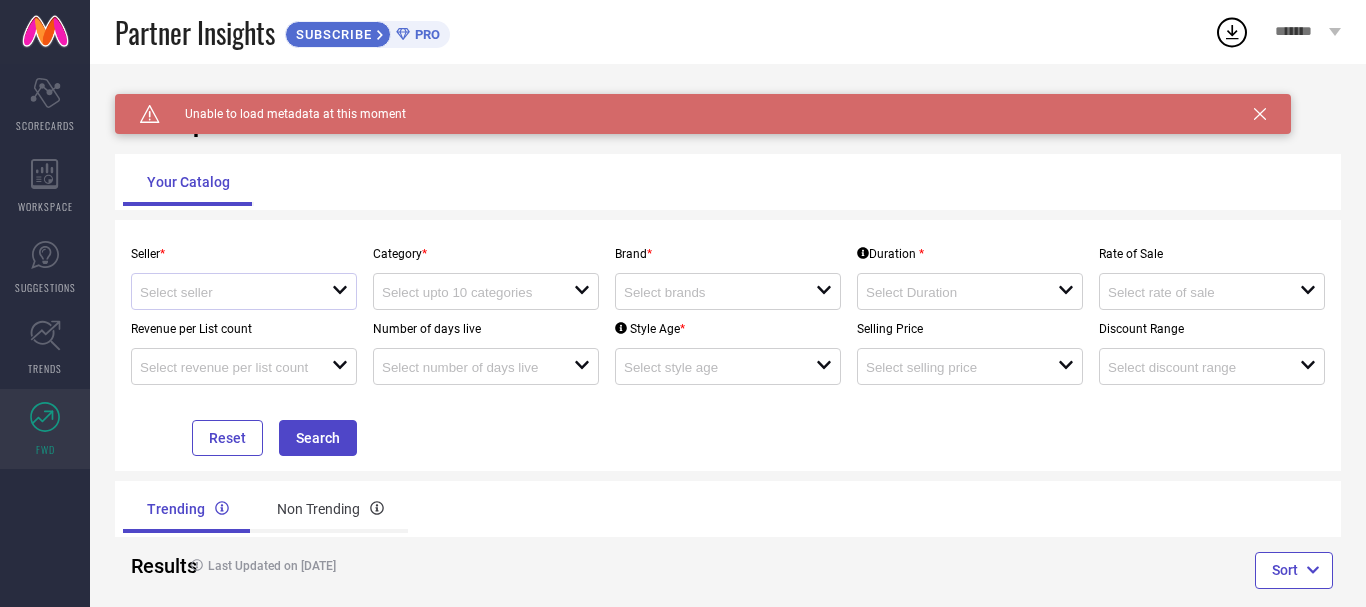click at bounding box center (236, 291) 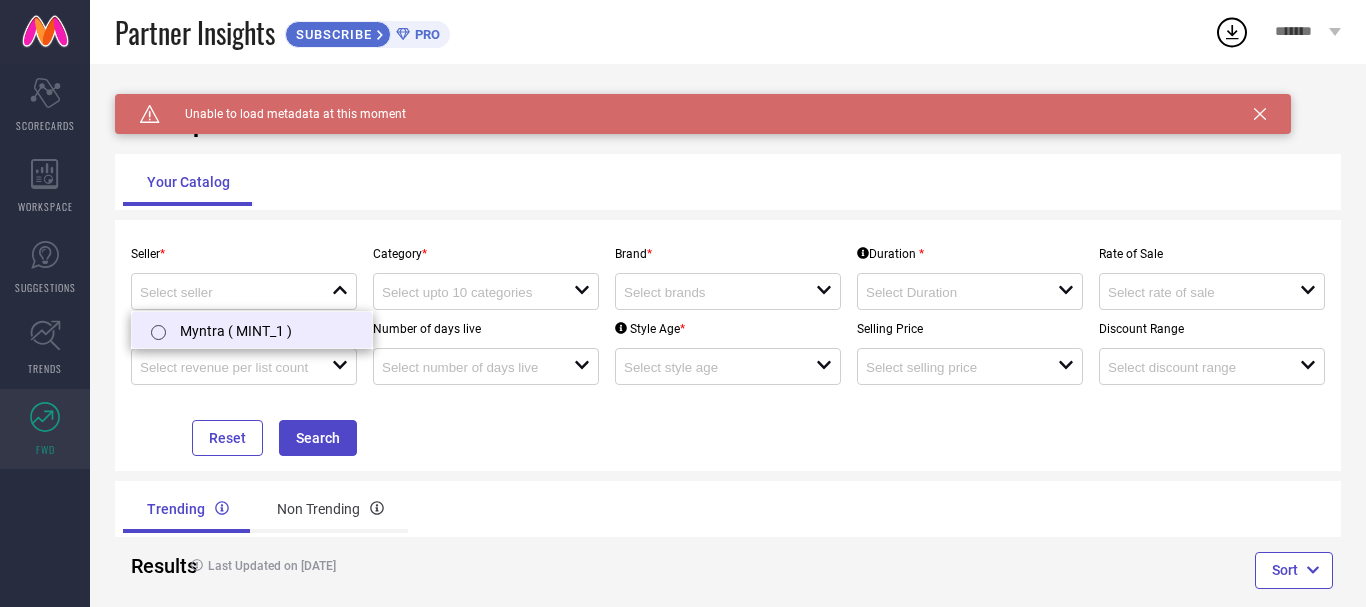 click on "Myntra ( MINT_1 )" at bounding box center [252, 330] 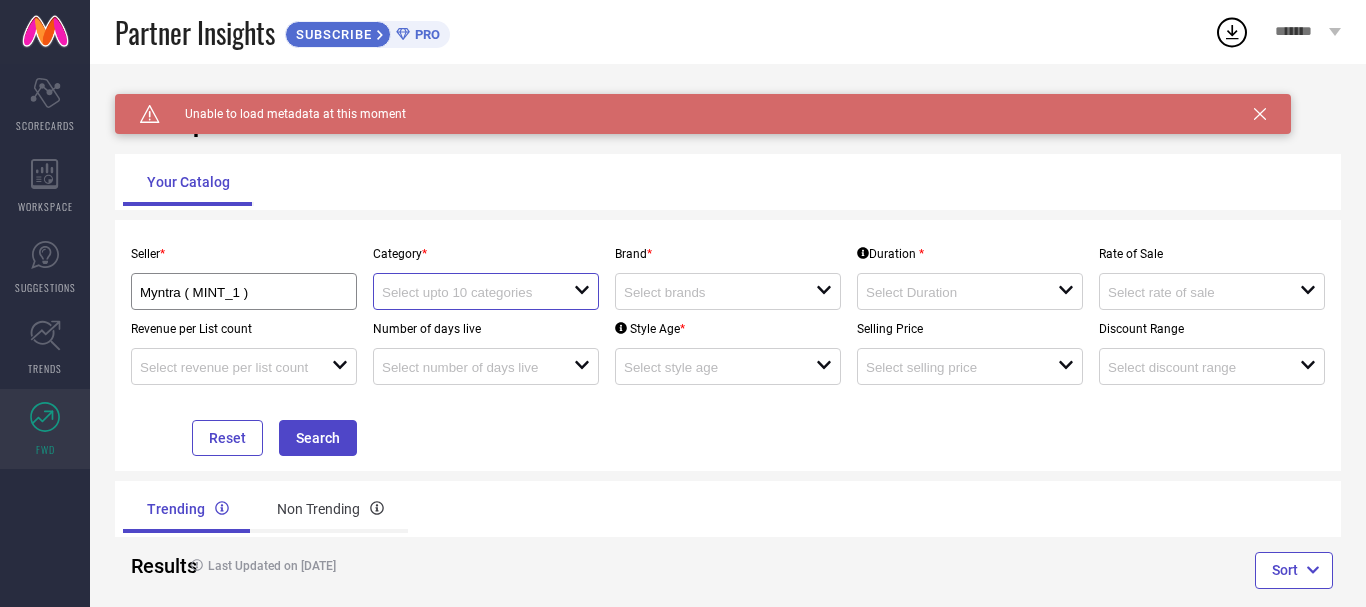 click at bounding box center (468, 292) 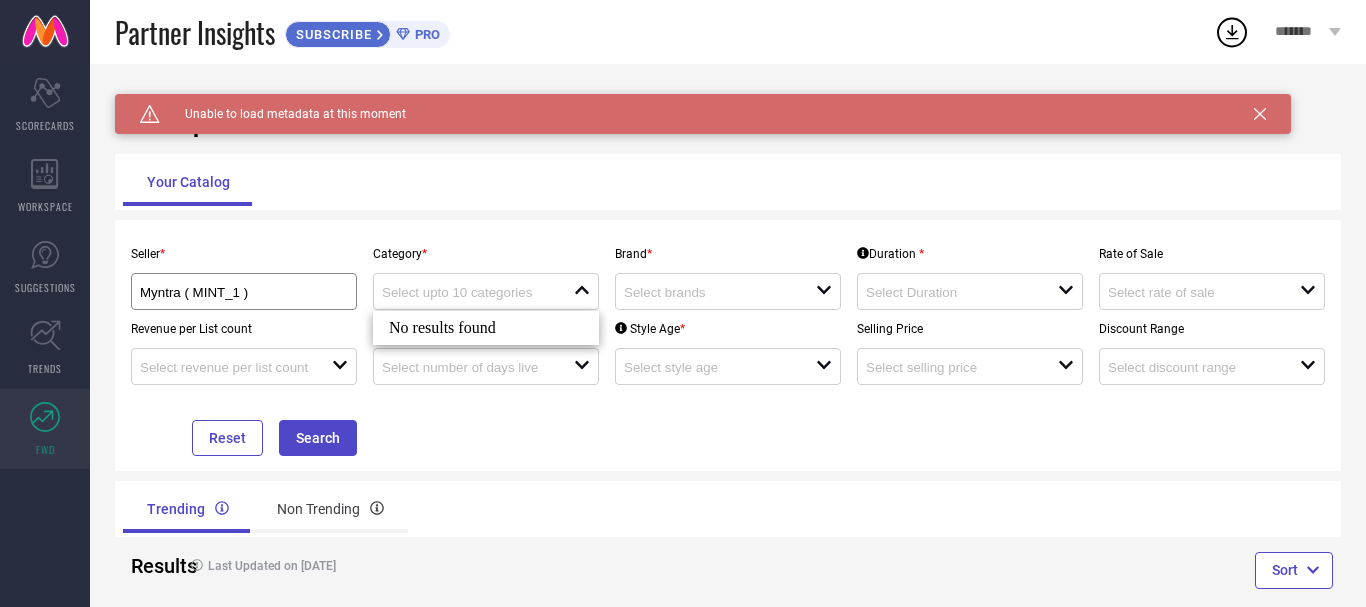 click on "No results found" at bounding box center (486, 328) 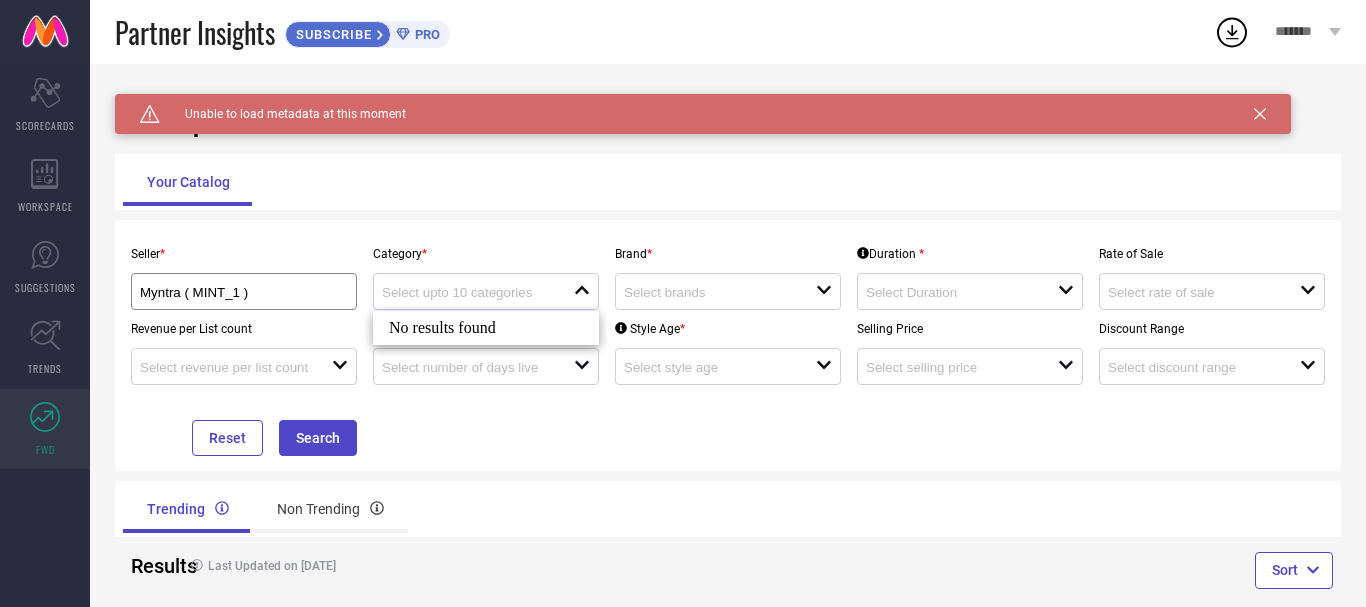 click on "close" at bounding box center (486, 291) 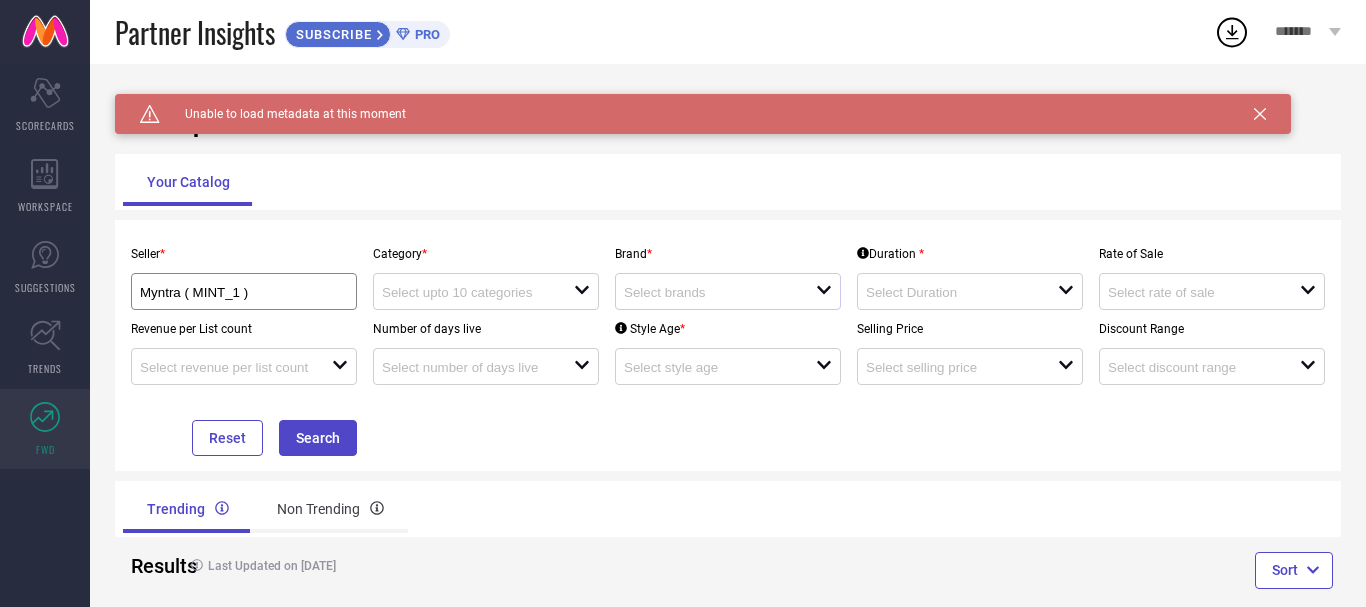 click on "open" at bounding box center [728, 291] 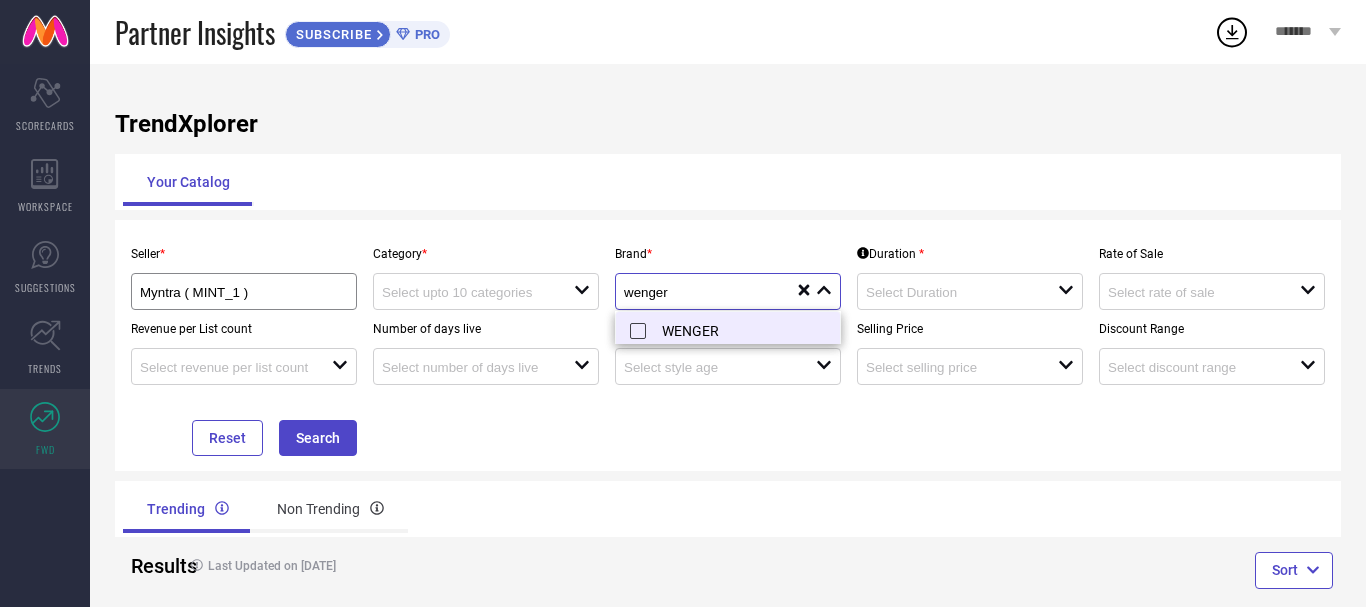 type on "wenger" 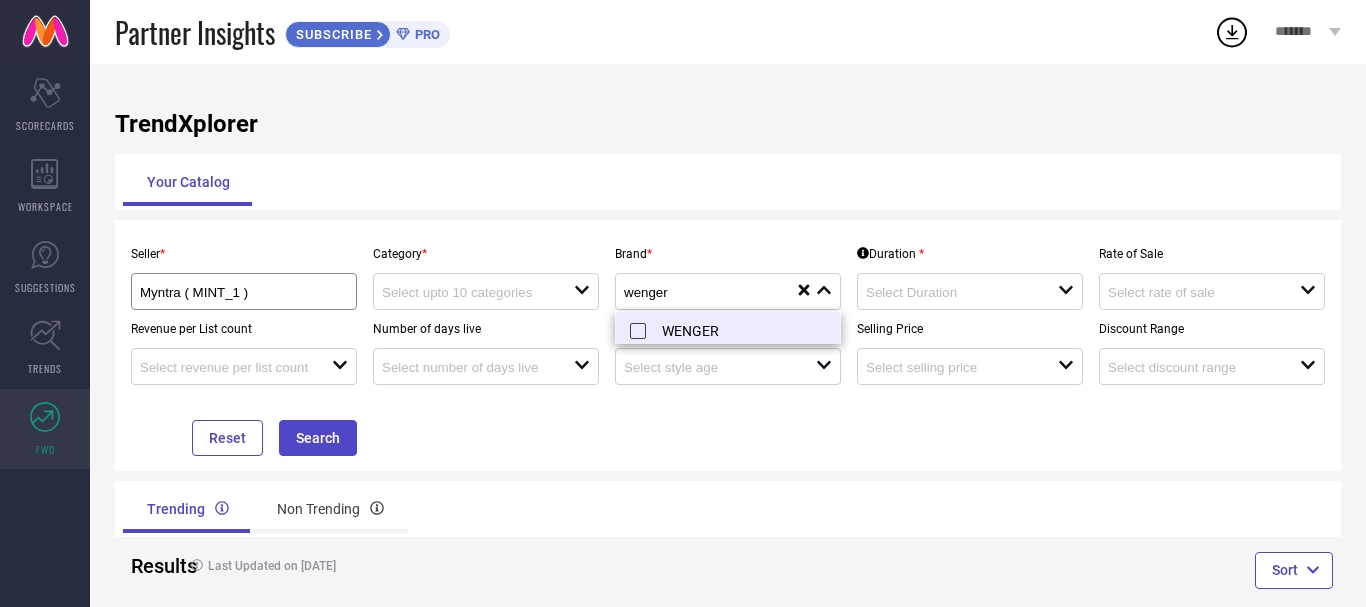 click on "WENGER" at bounding box center [736, 330] 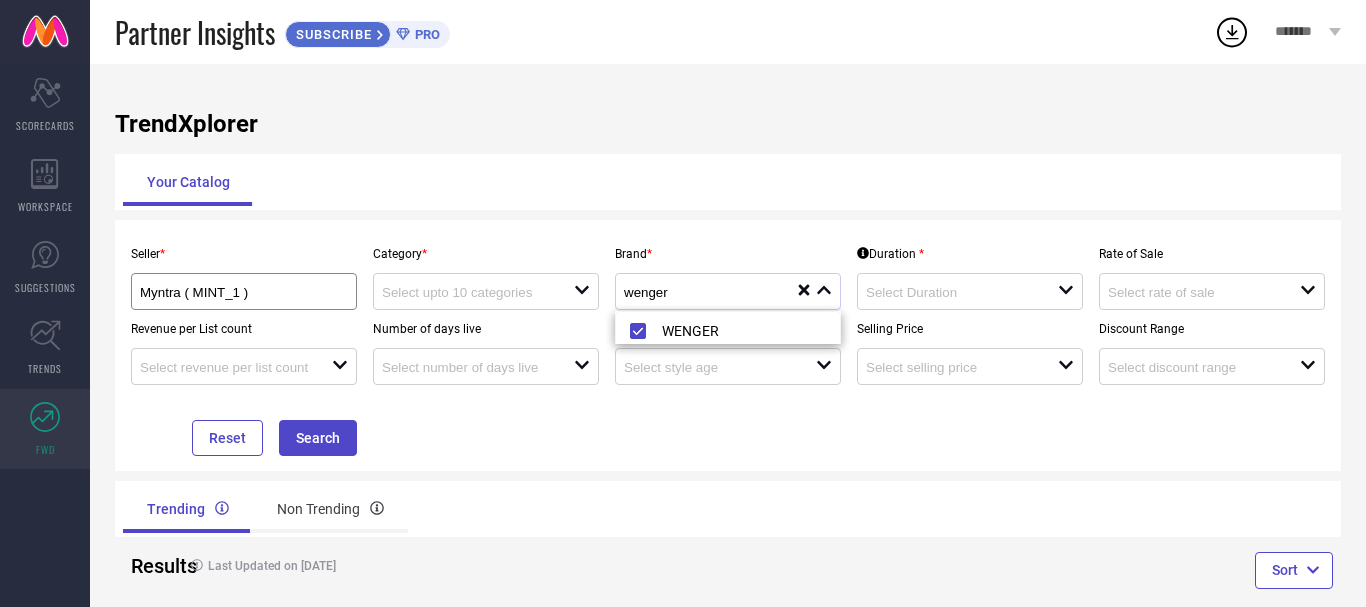 scroll, scrollTop: 3, scrollLeft: 0, axis: vertical 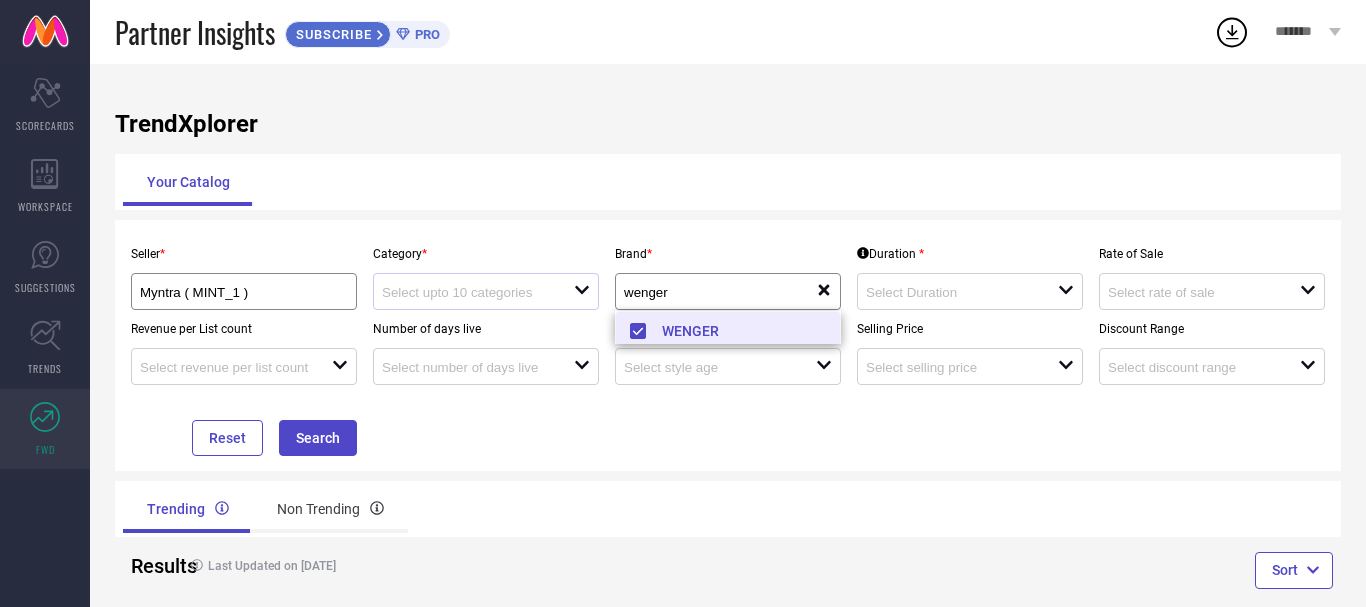 click at bounding box center [478, 291] 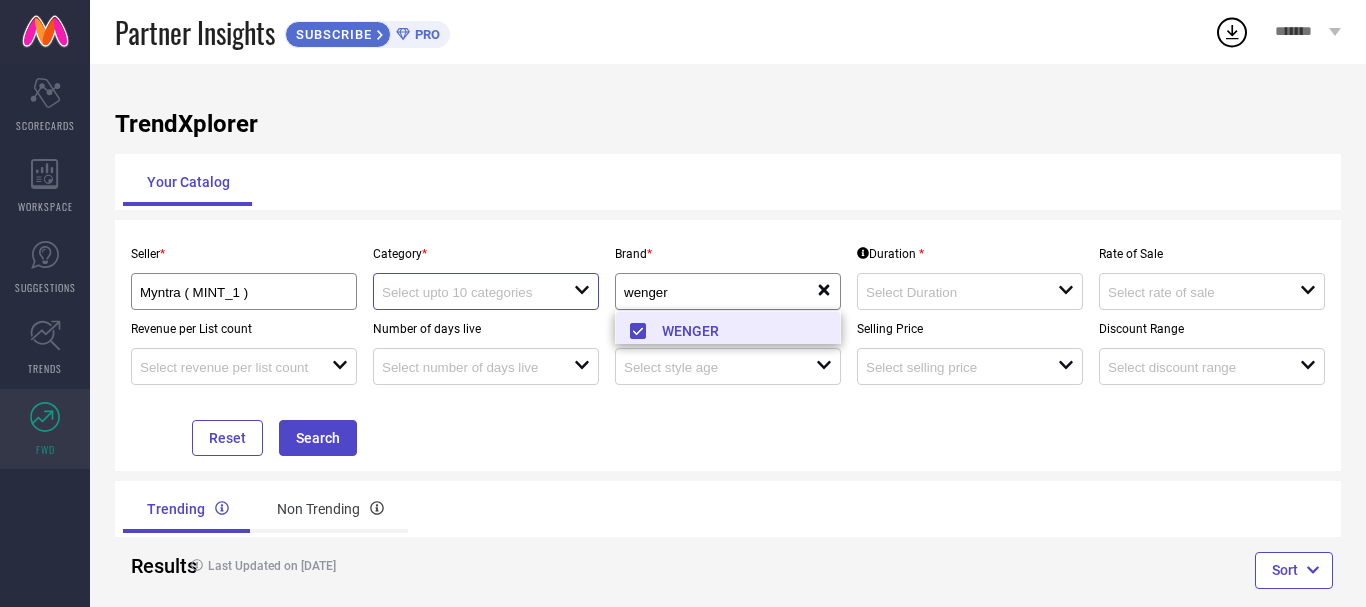 type 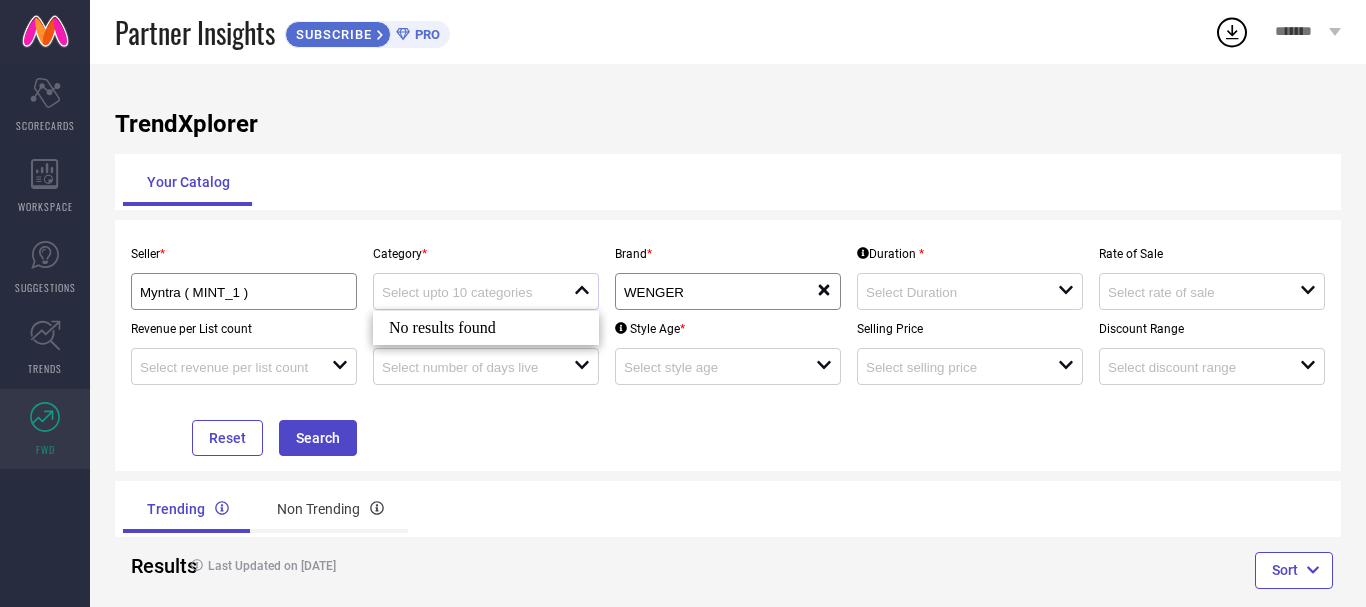 click at bounding box center (478, 291) 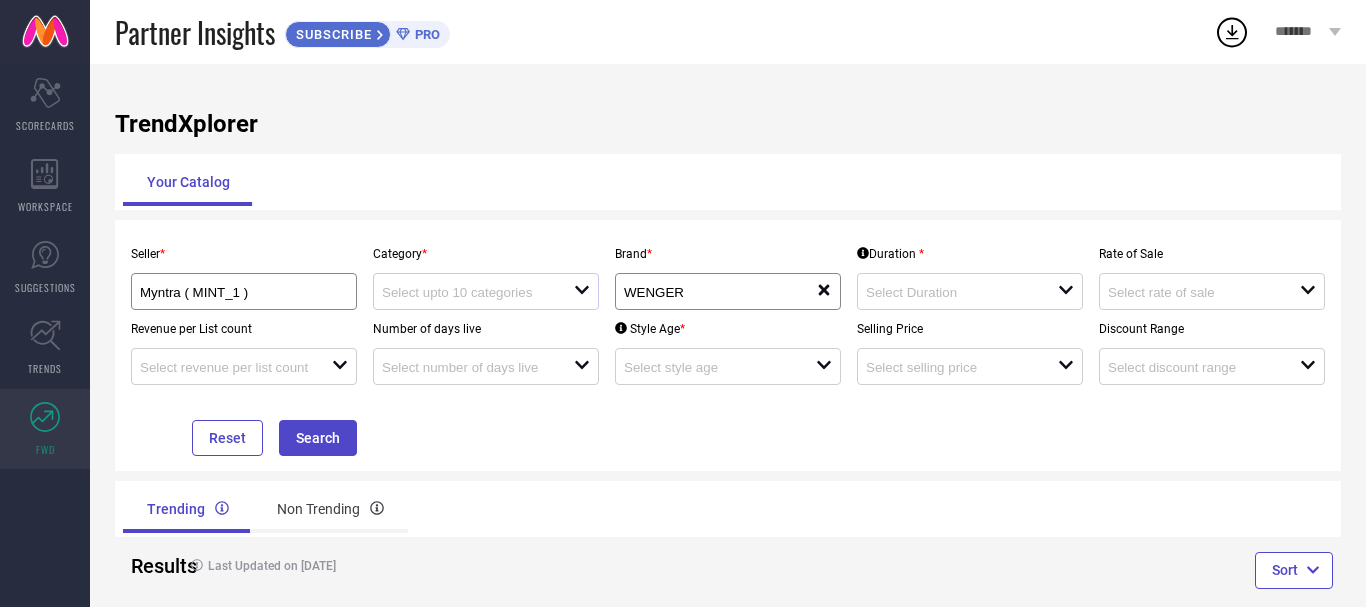 click at bounding box center [478, 291] 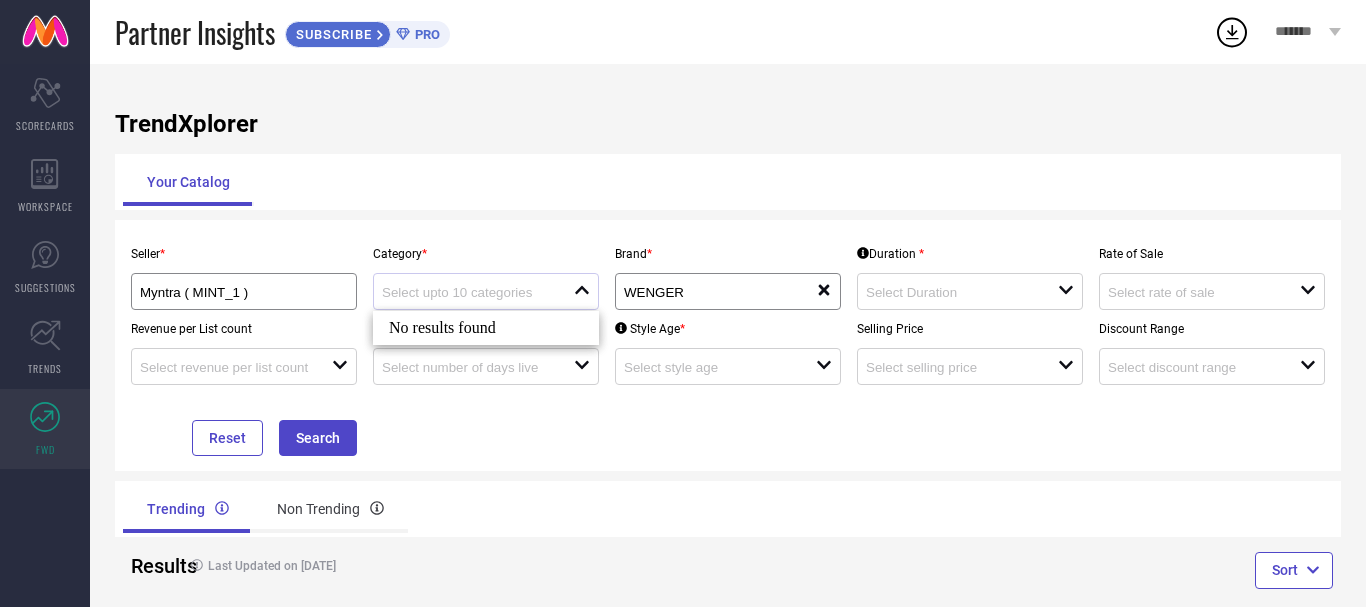 click at bounding box center (478, 291) 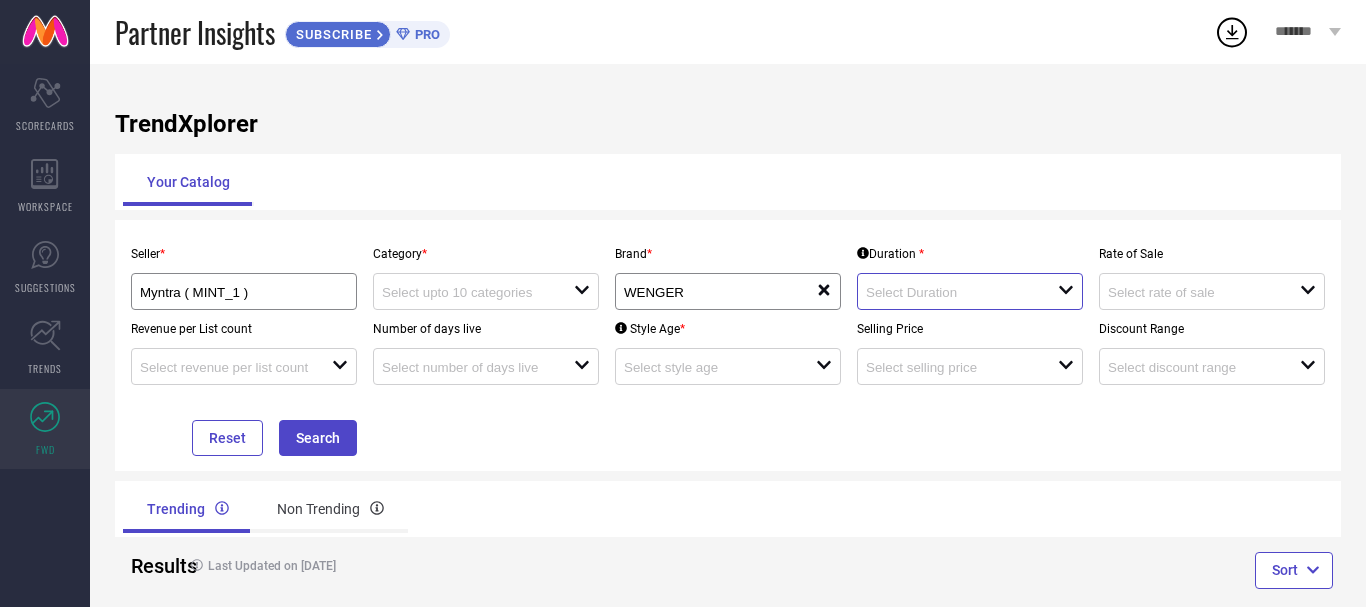 click at bounding box center [952, 292] 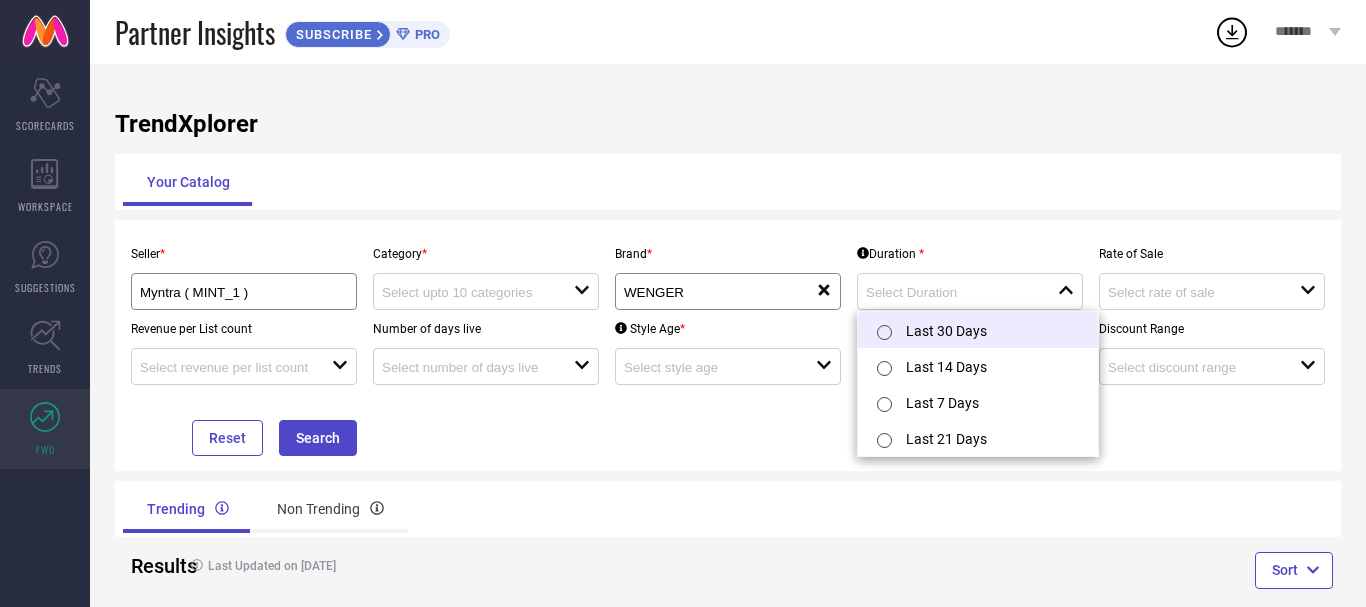 click on "Last 30 Days" at bounding box center (978, 330) 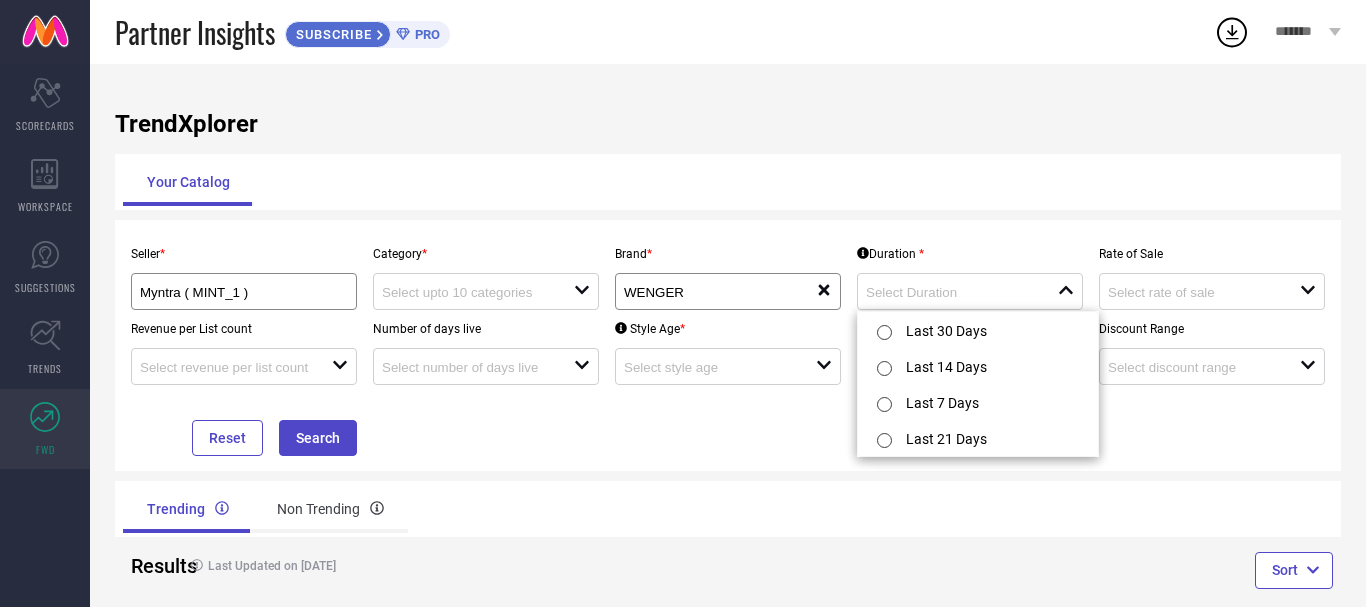 type on "Last 30 Days" 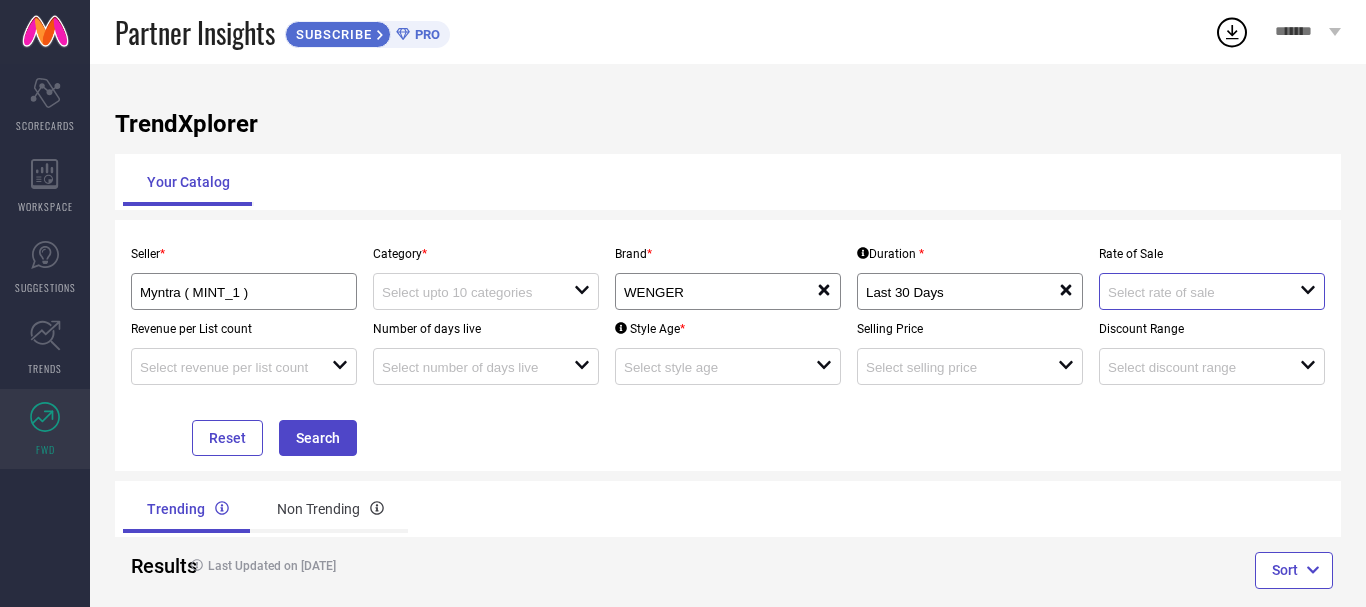 click at bounding box center (1194, 292) 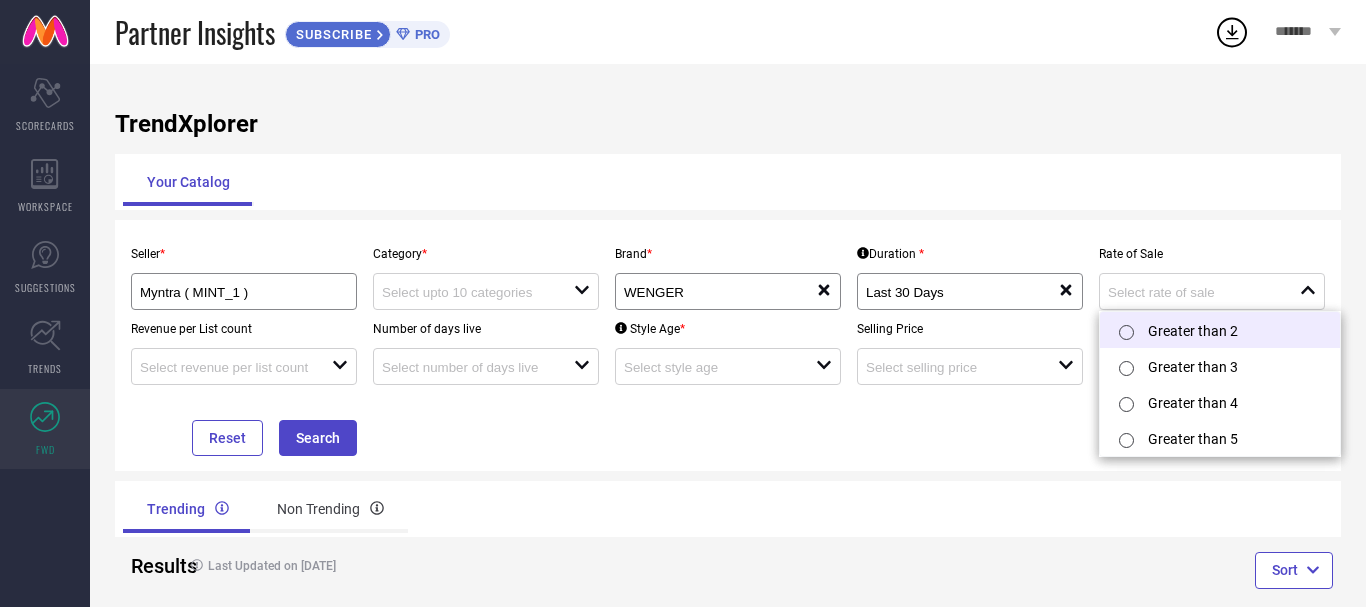 click on "Greater than 2" at bounding box center [1220, 330] 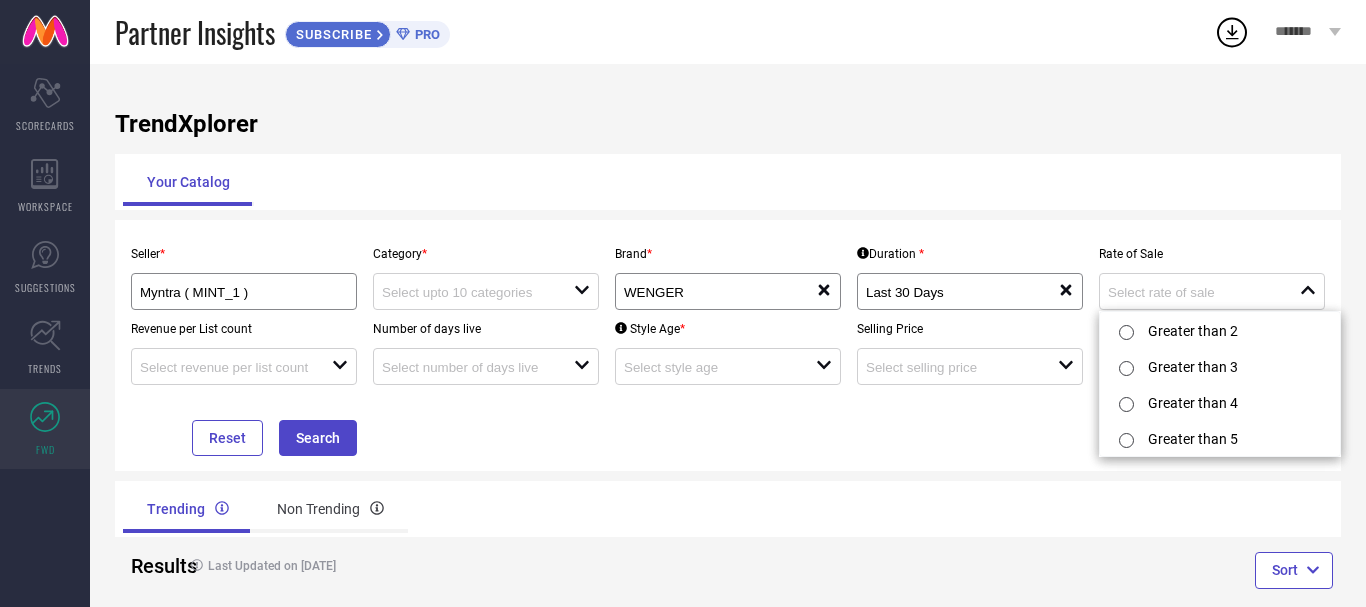 type on "Greater than 2" 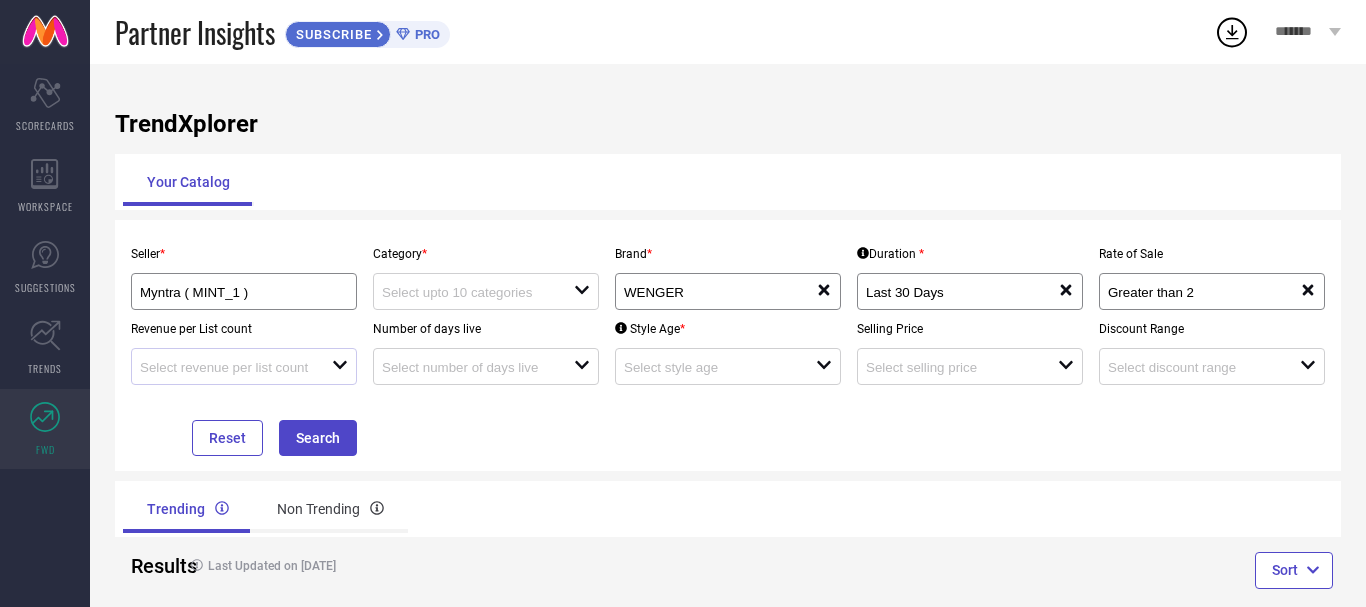 click at bounding box center [236, 366] 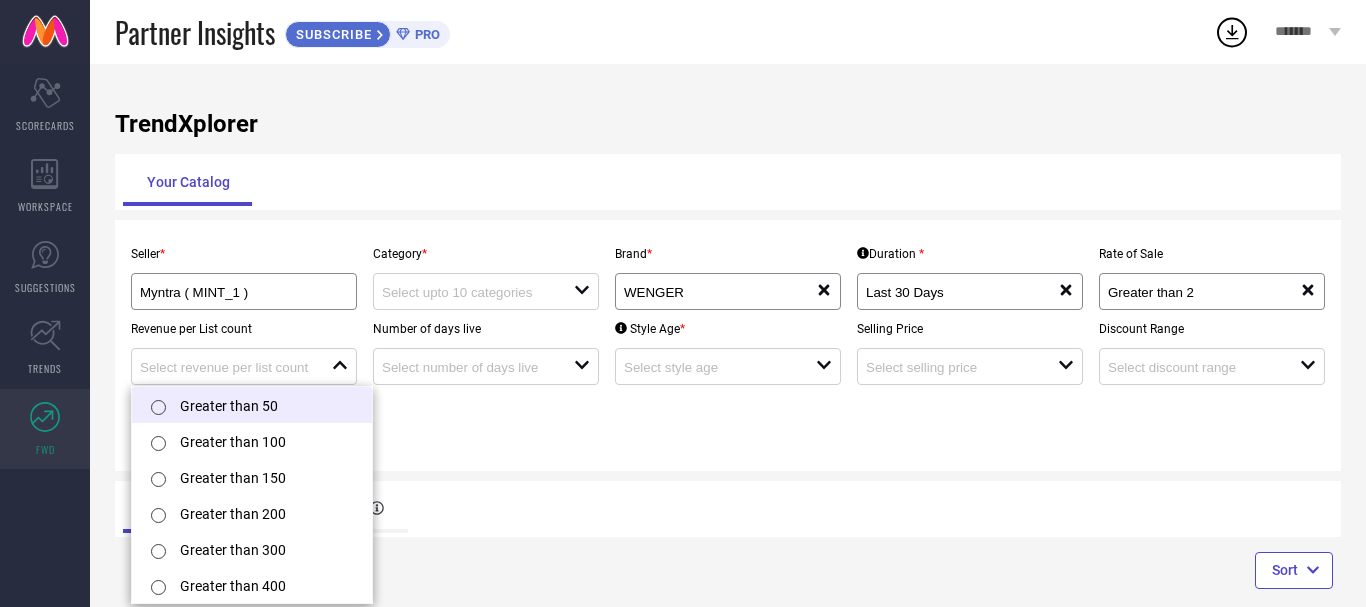 click on "Greater than 50" at bounding box center (252, 405) 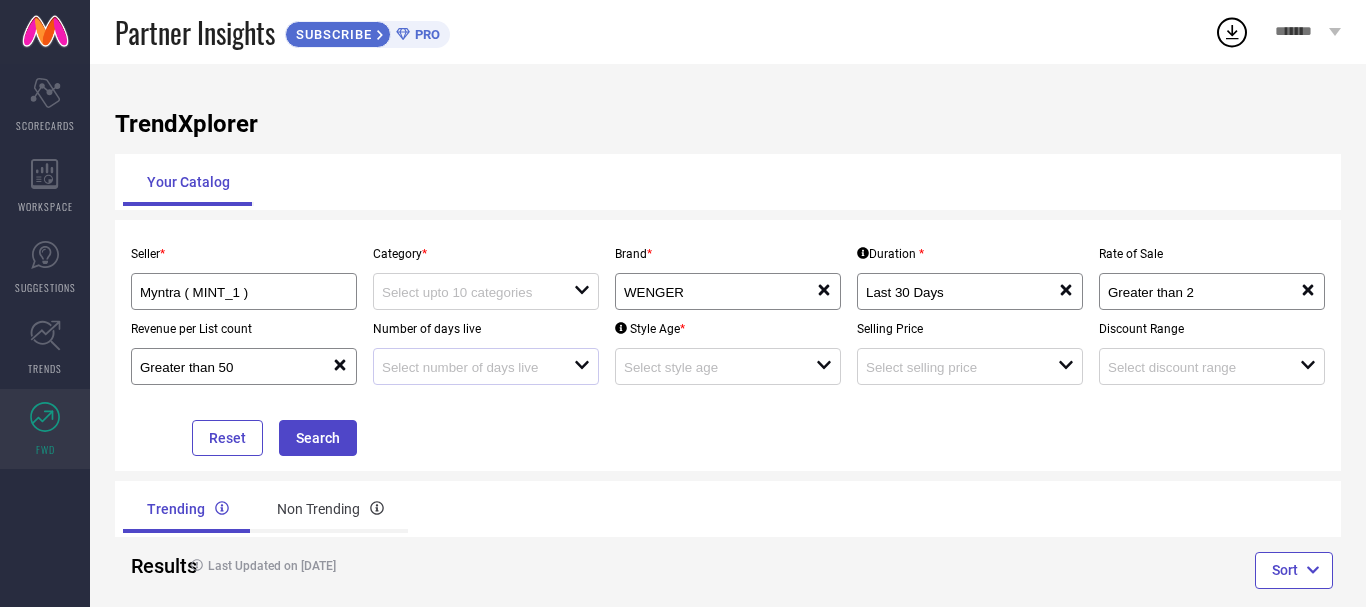 click at bounding box center [478, 366] 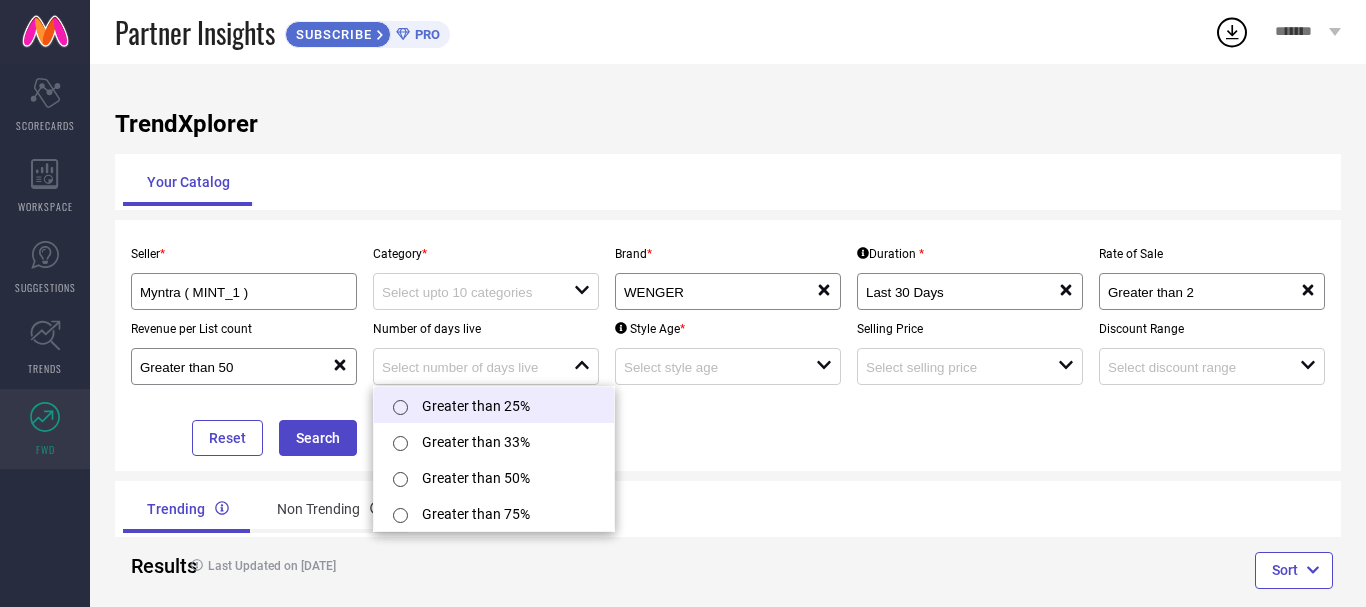 click on "Greater than 25%" at bounding box center [494, 405] 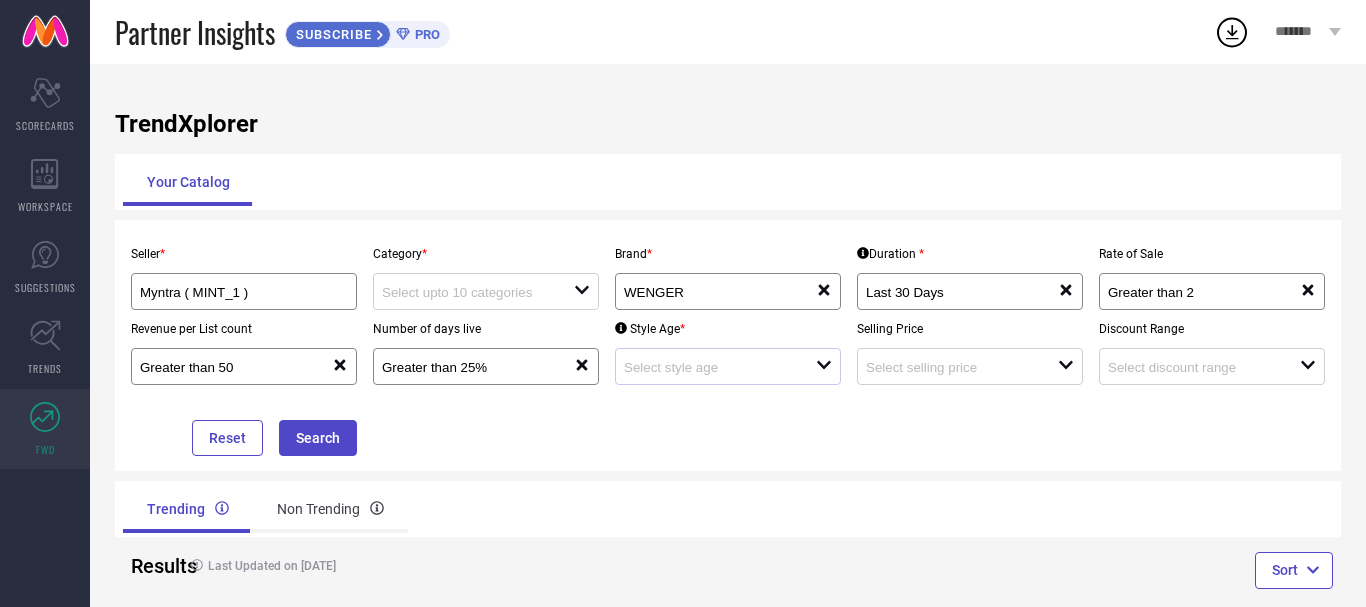 click at bounding box center (720, 366) 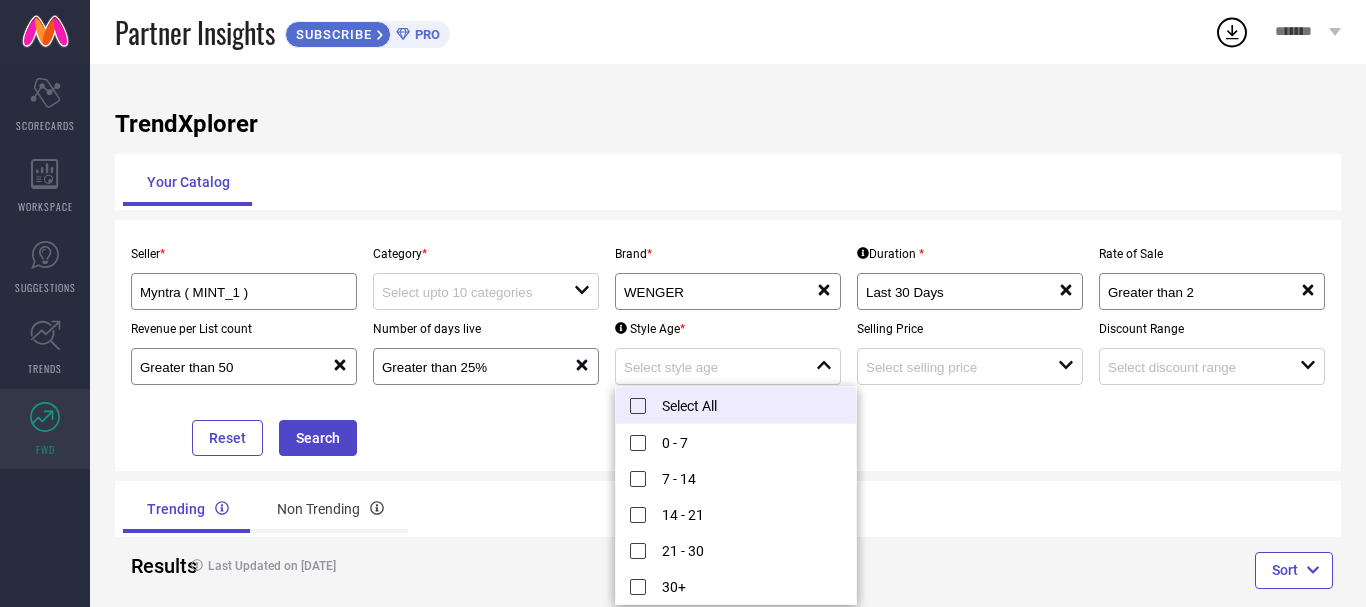 click on "Select All" at bounding box center (736, 405) 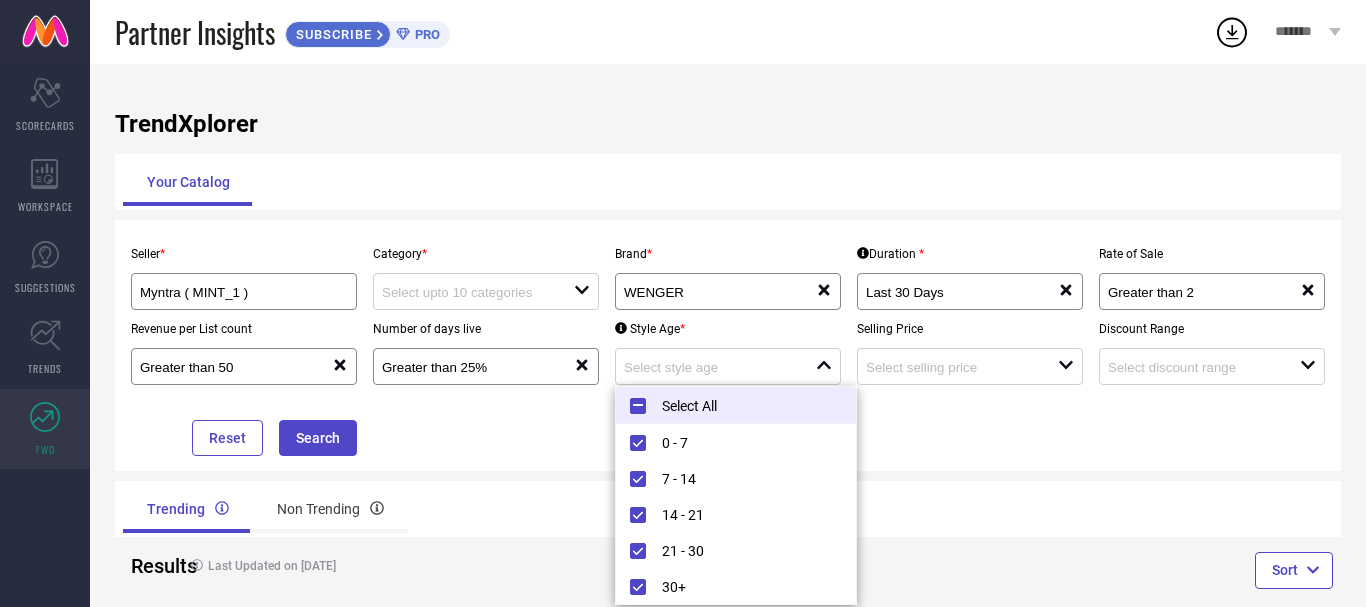type on "0 - 7, + 4 more" 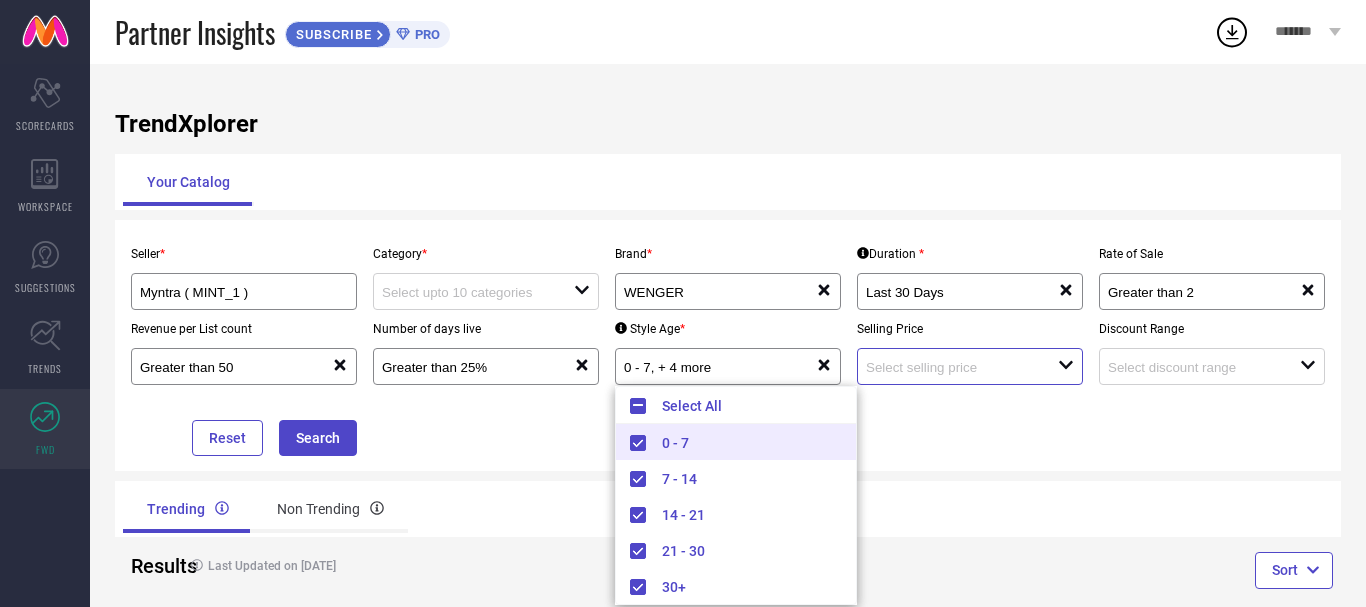 click at bounding box center (952, 367) 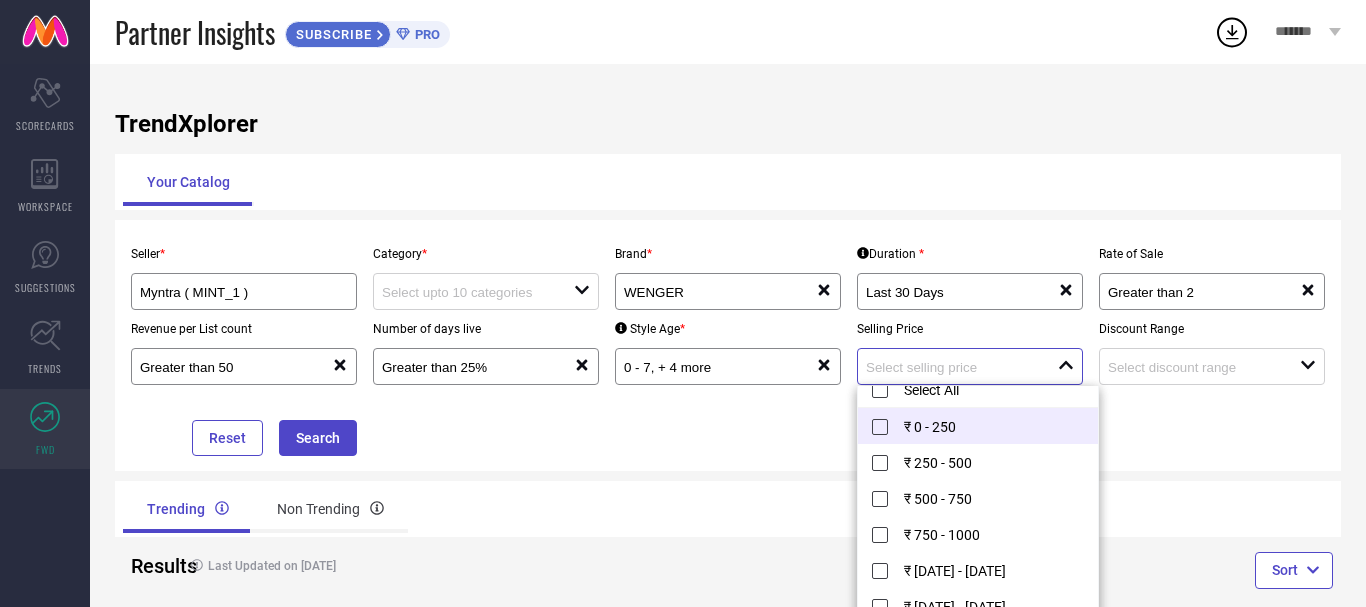 scroll, scrollTop: 0, scrollLeft: 0, axis: both 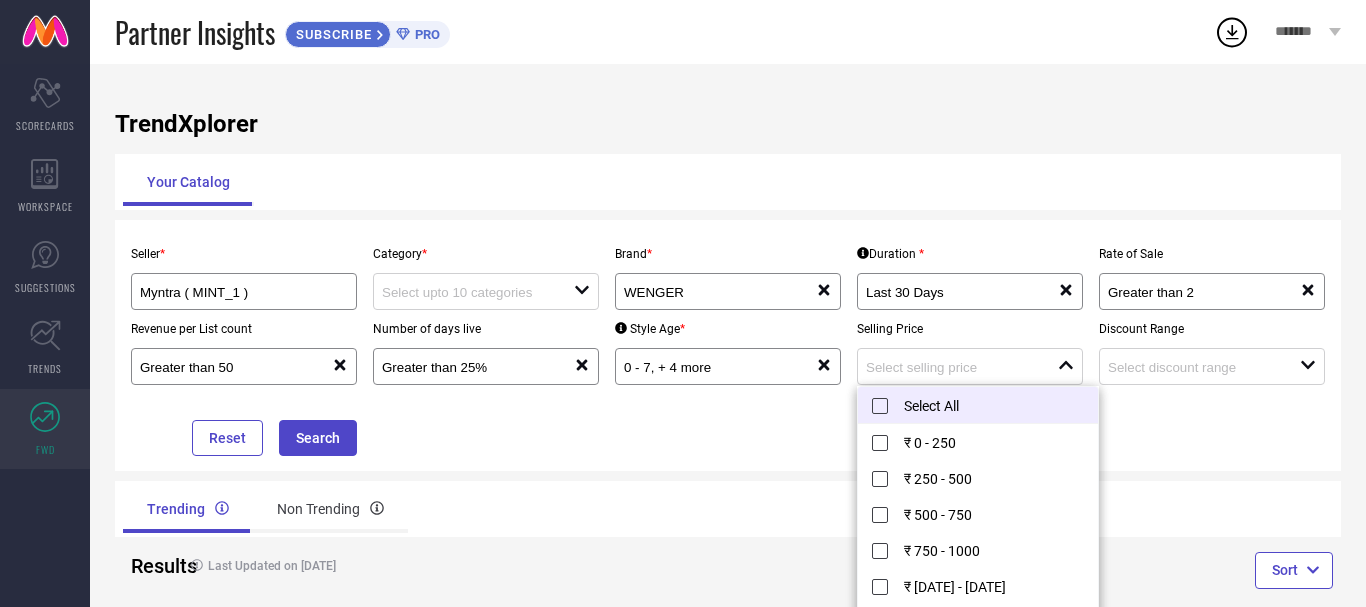 click on "Select All" at bounding box center [978, 405] 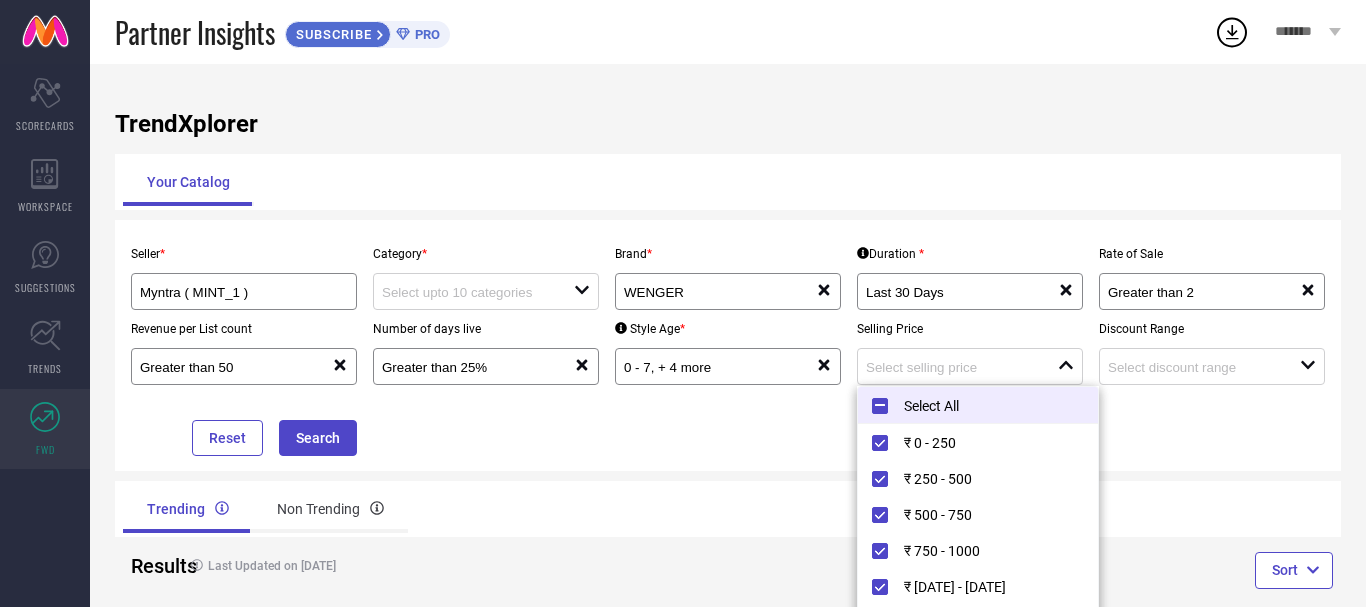 type on "₹ 0 - 250, + 11 more" 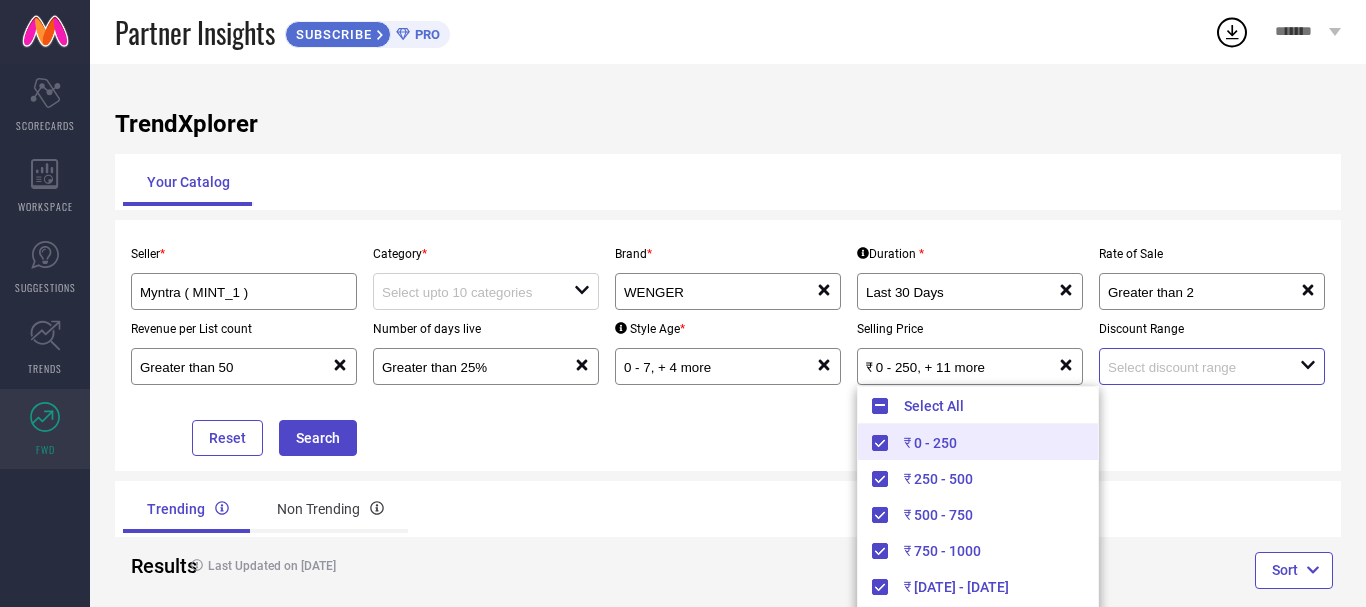 click at bounding box center (1194, 367) 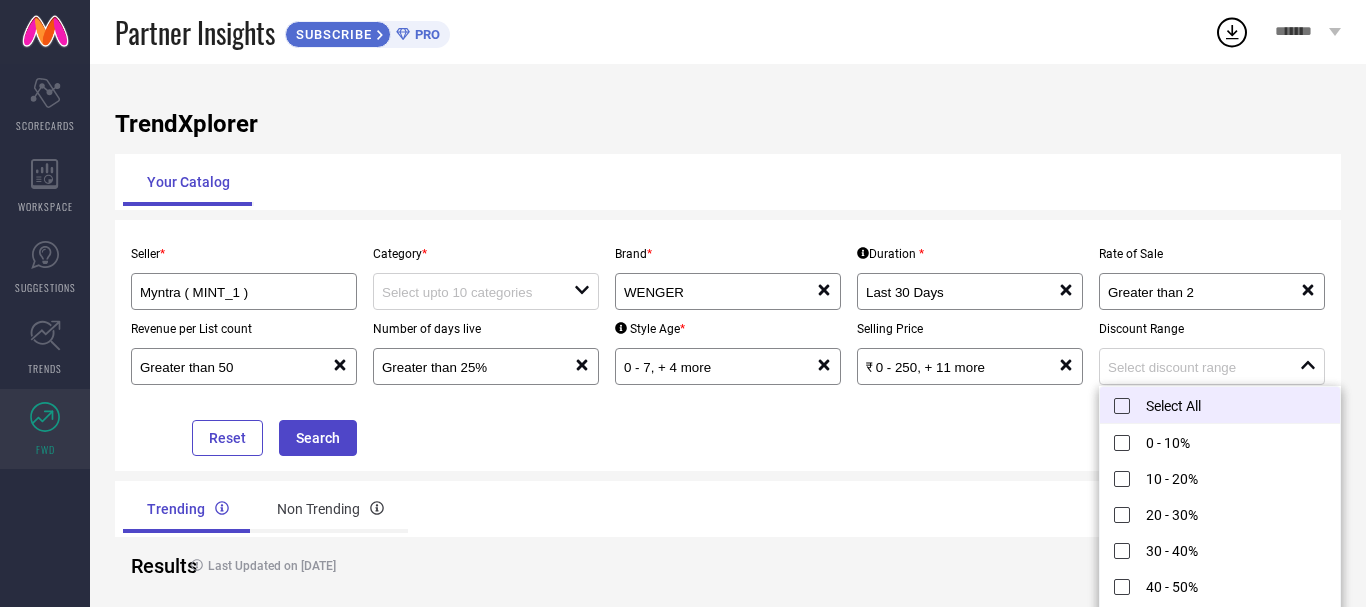 click on "Select All" at bounding box center (1220, 405) 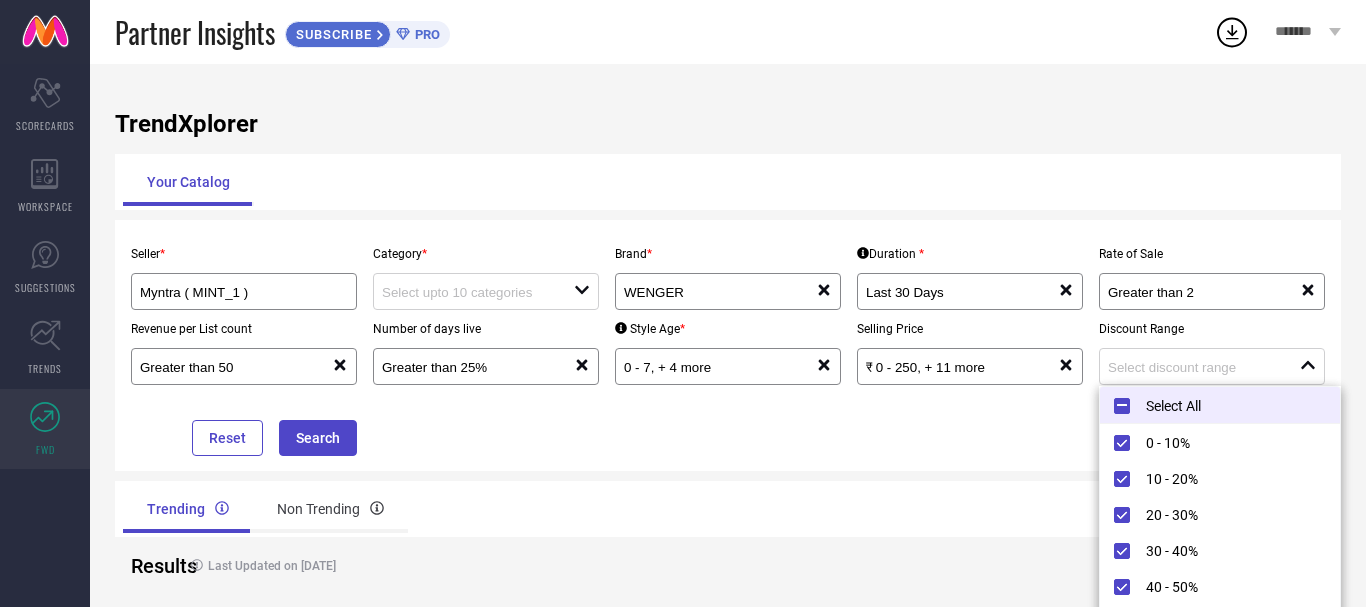 type on "0 - 10%, + 10 more" 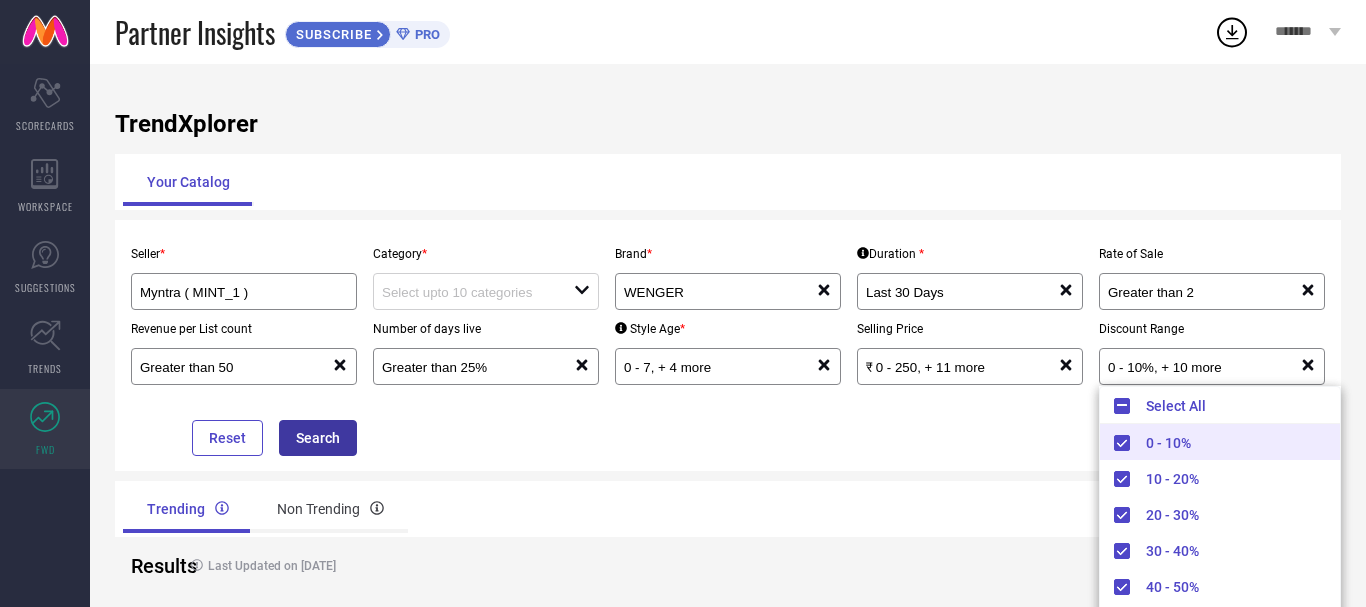 click on "Search" at bounding box center [318, 438] 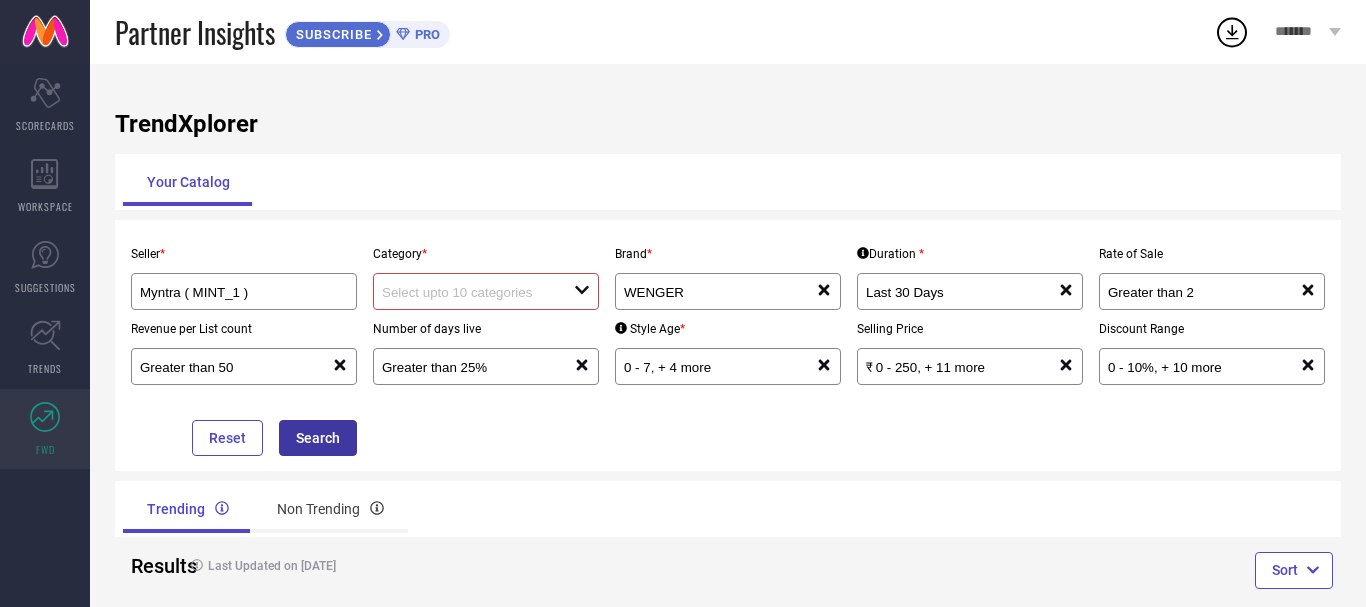 click on "Search" at bounding box center [318, 438] 